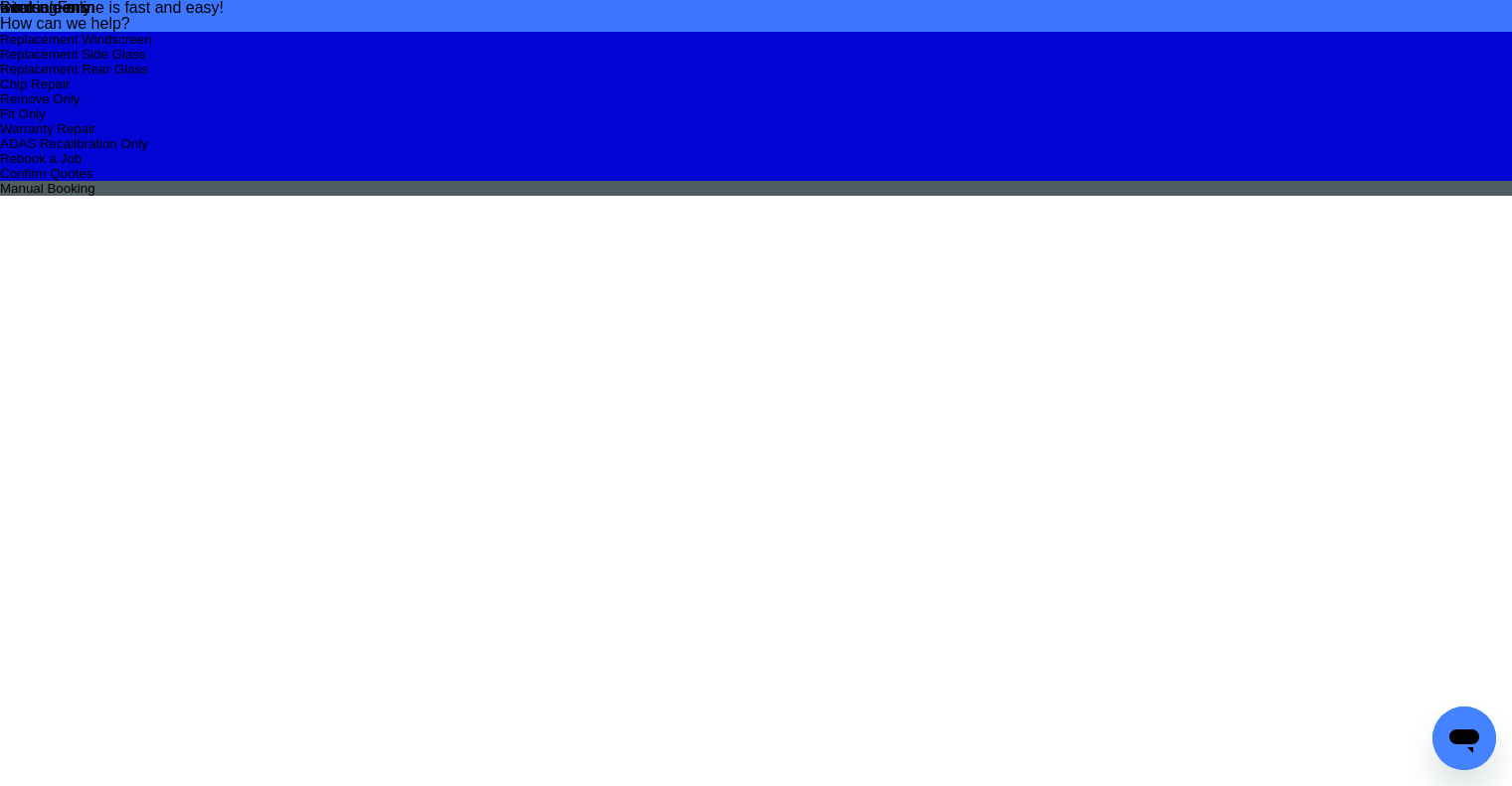 scroll, scrollTop: 99, scrollLeft: 0, axis: vertical 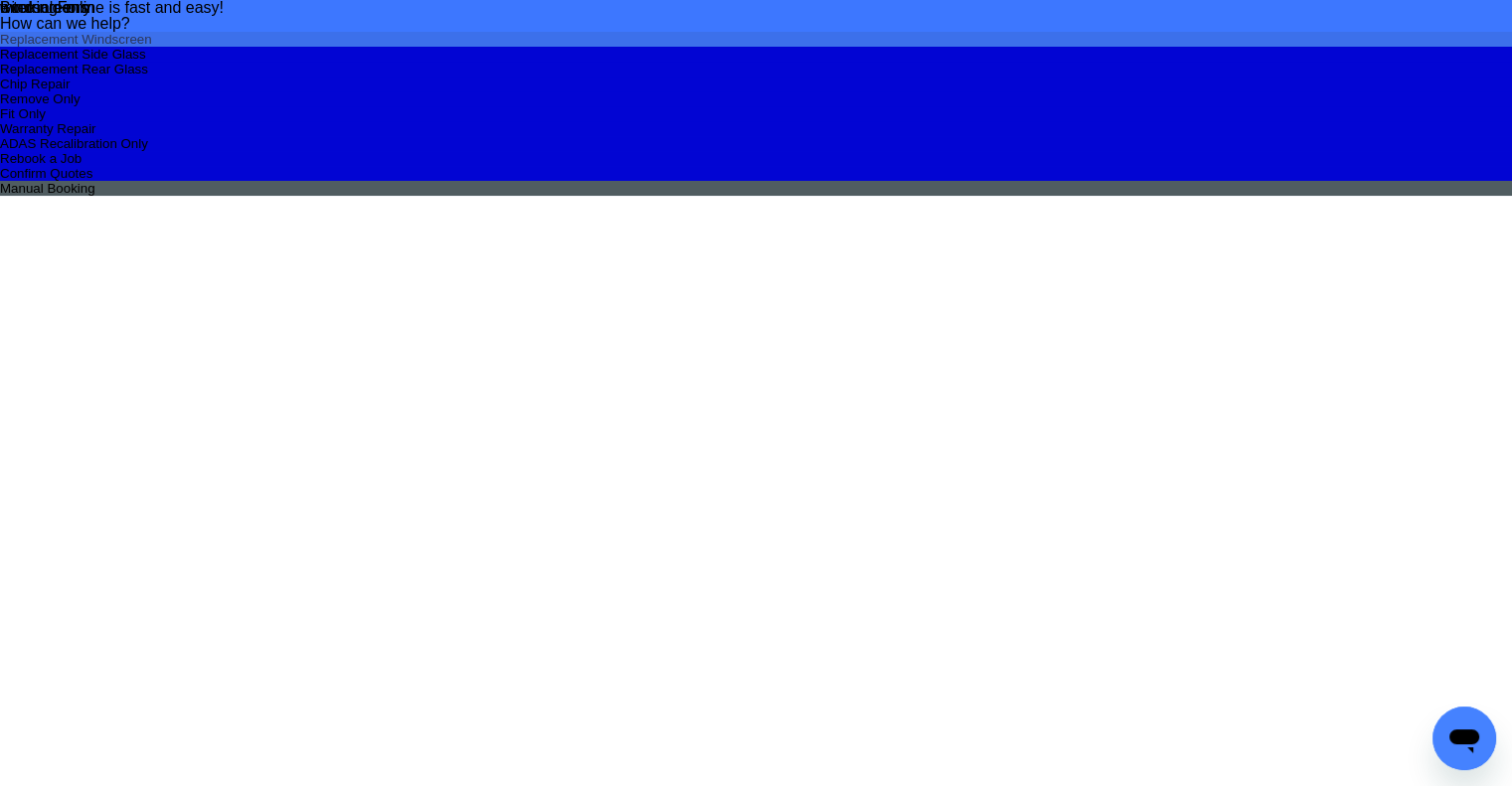 click on "Replacement Windscreen" at bounding box center [756, 39] 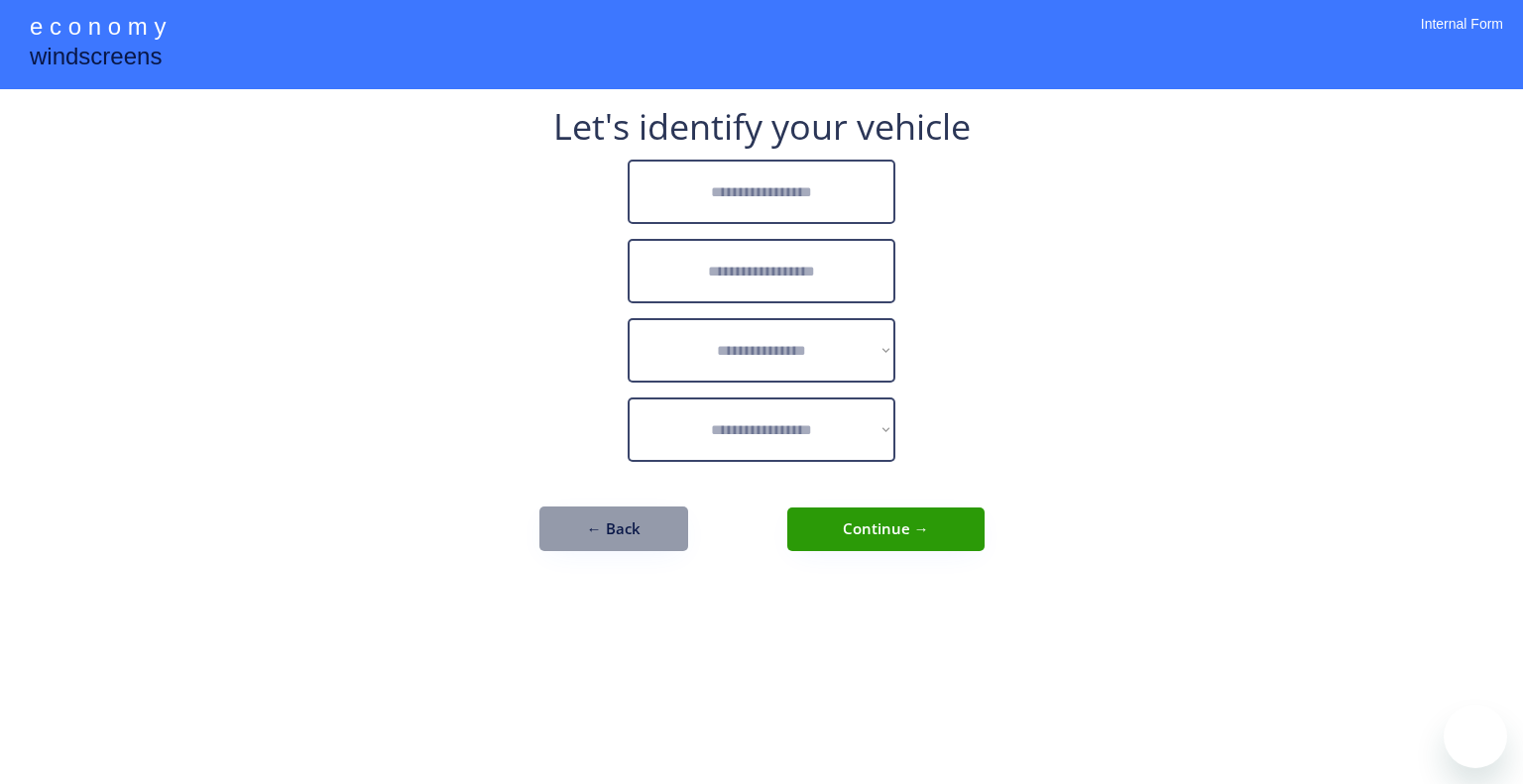 scroll, scrollTop: 0, scrollLeft: 0, axis: both 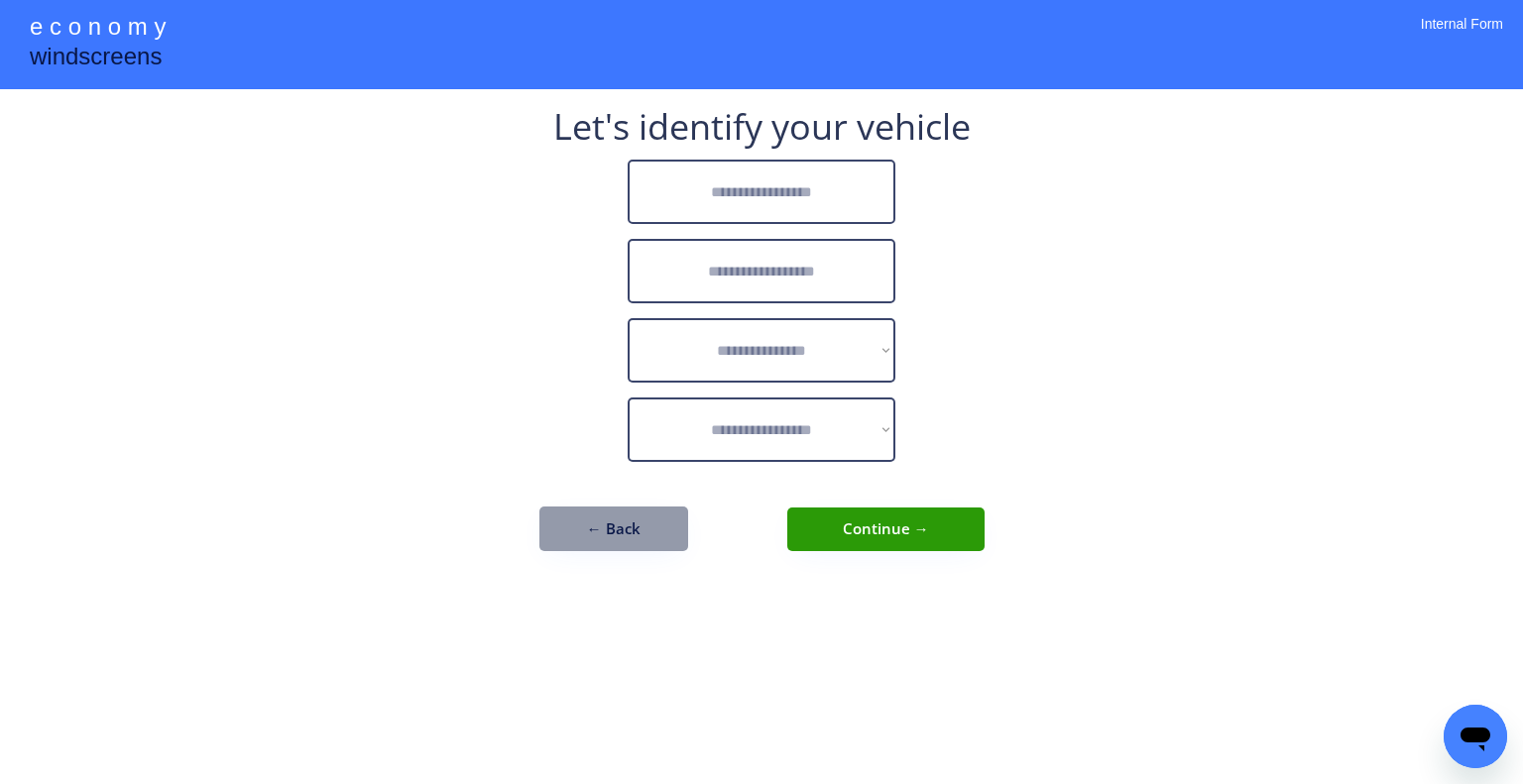 click at bounding box center [762, 191] 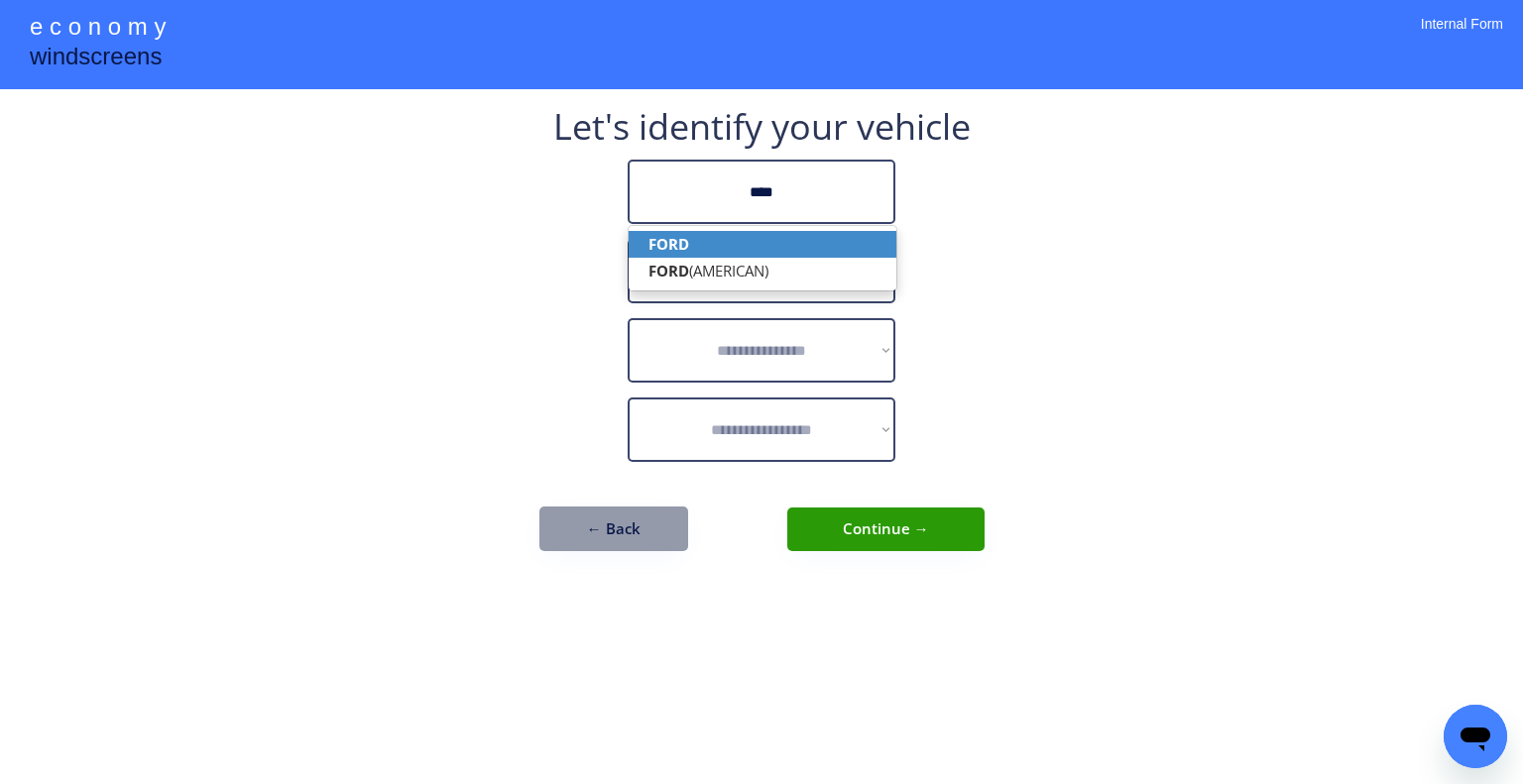 click on "FORD" at bounding box center [762, 244] 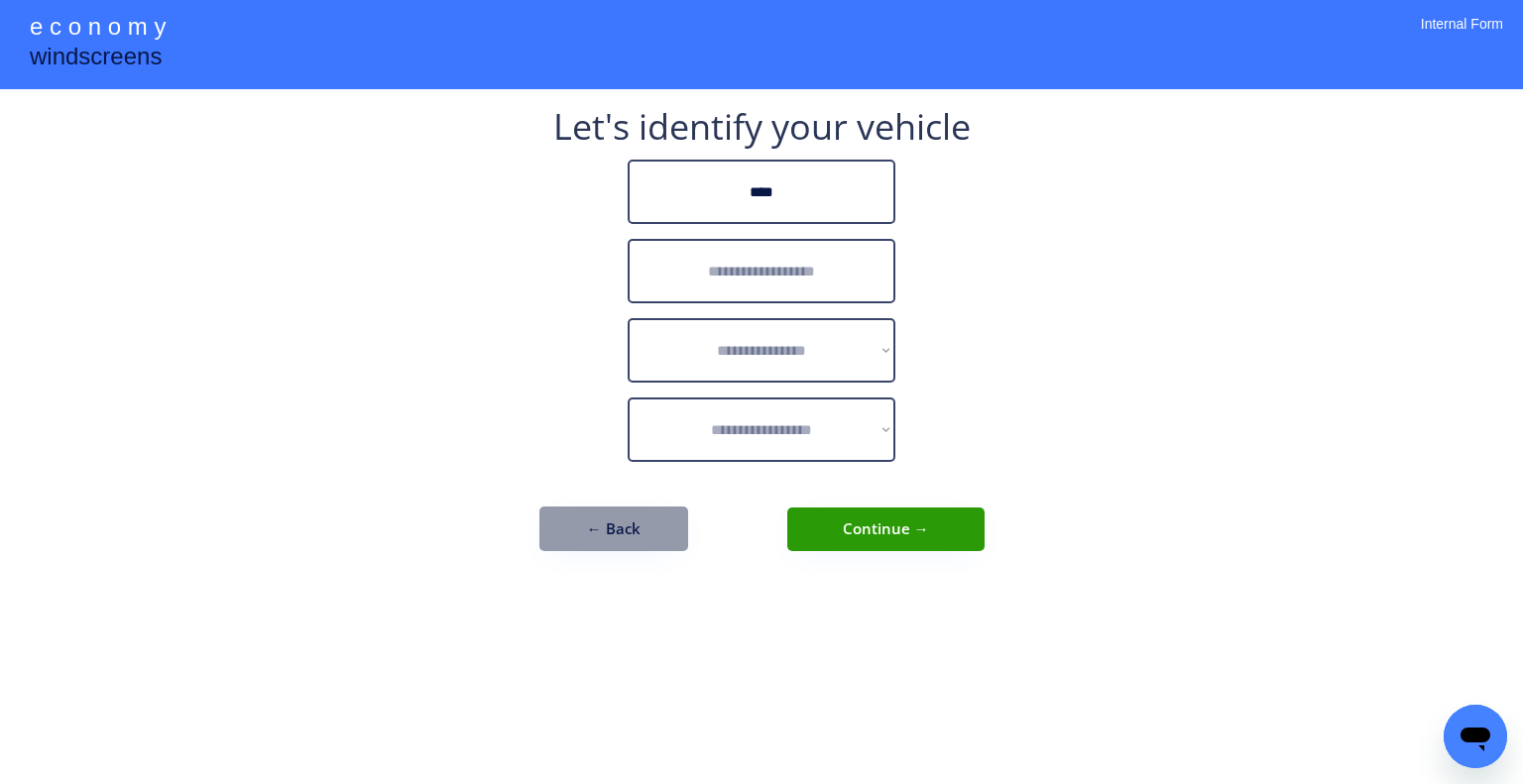 click at bounding box center (762, 271) 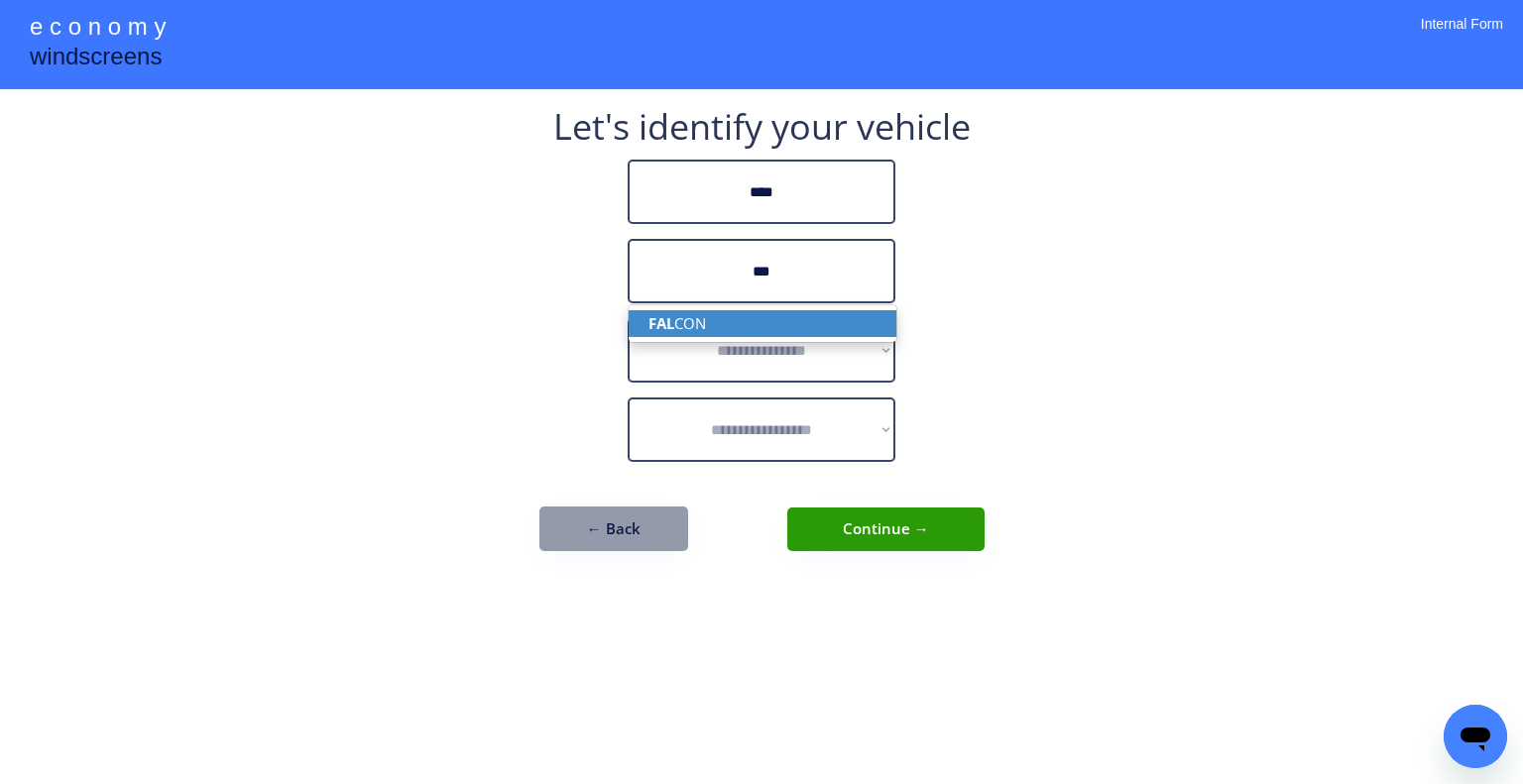click on "FAL CON" at bounding box center (762, 323) 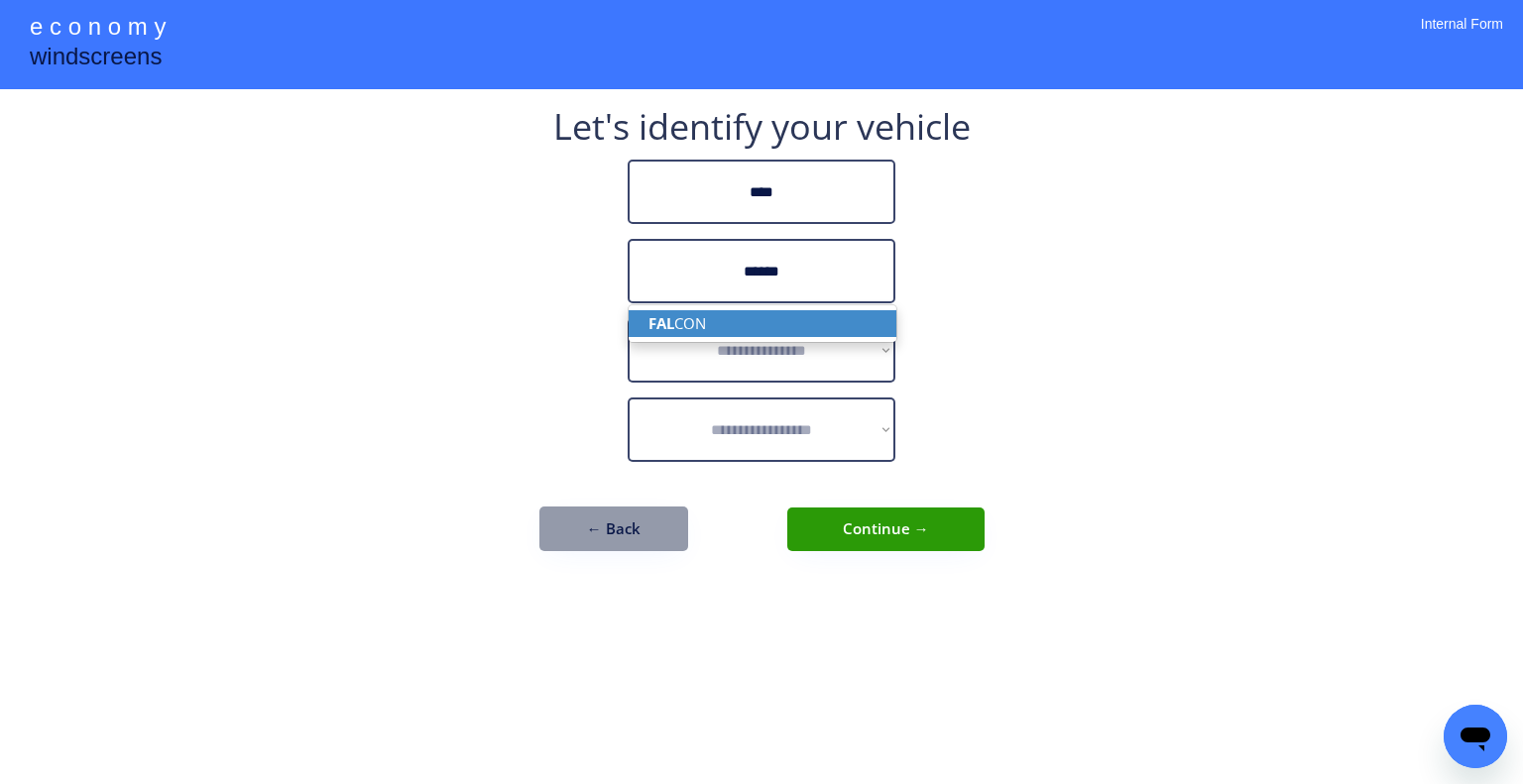 type on "******" 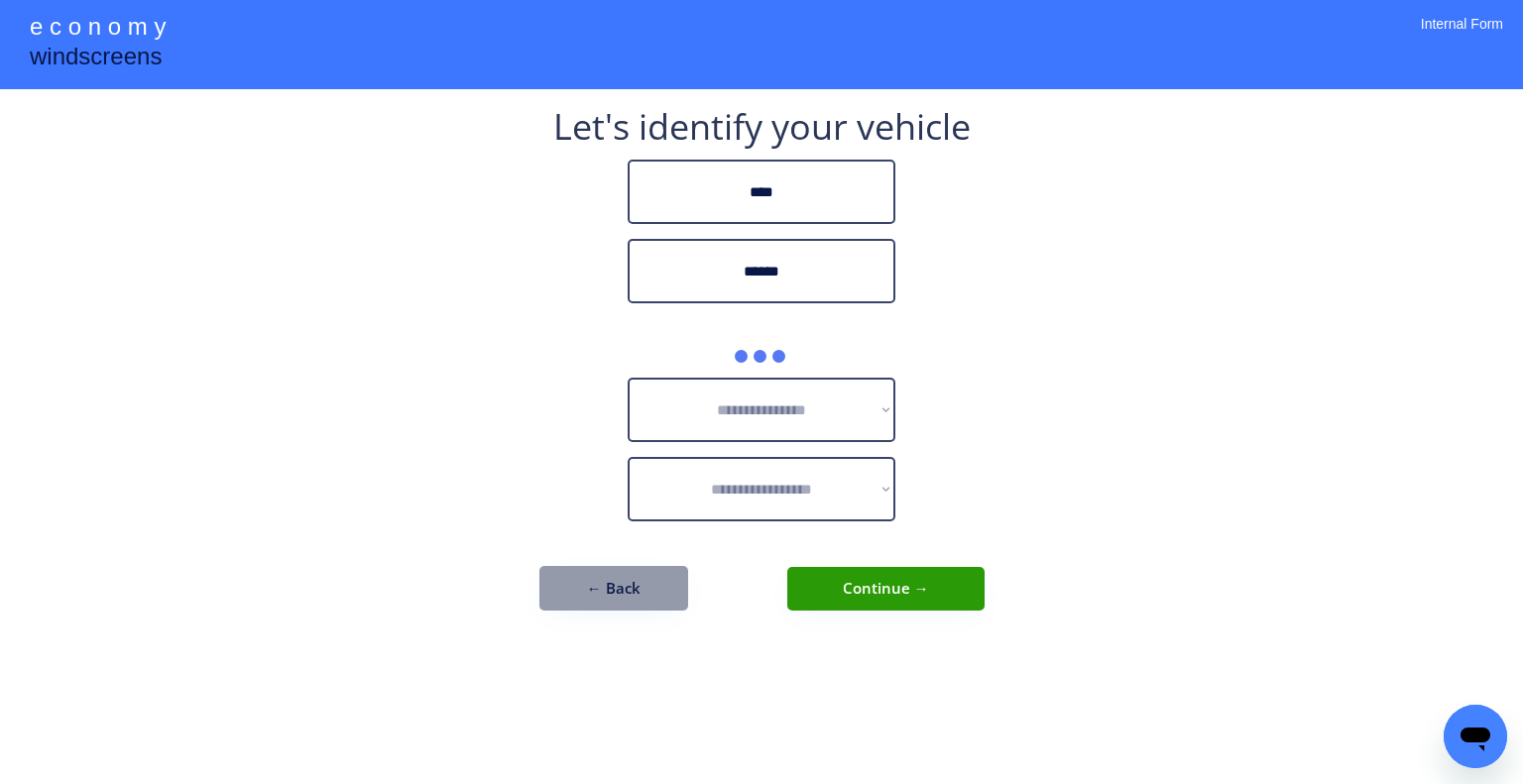click on "**********" at bounding box center (762, 392) 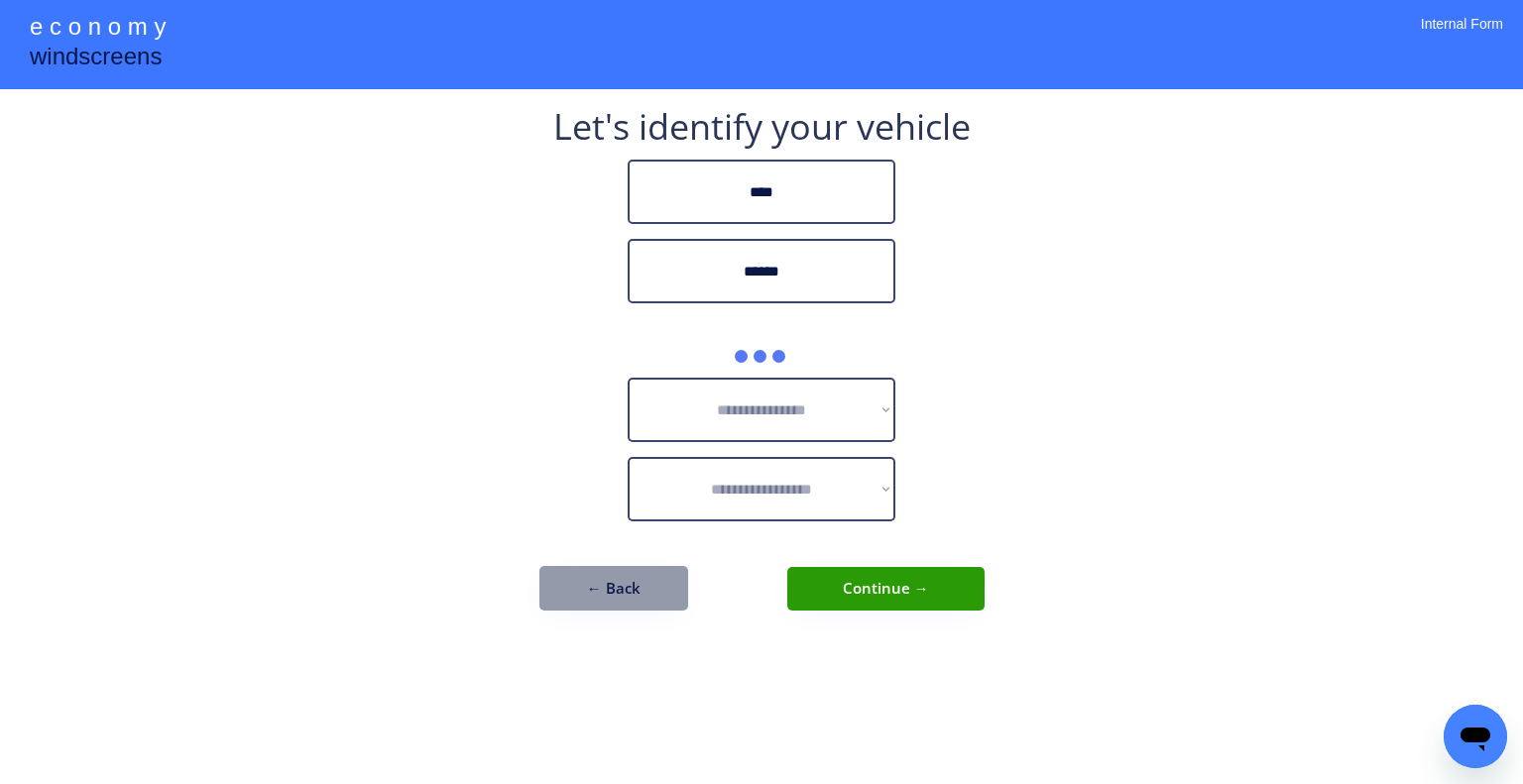 click on "**********" at bounding box center [762, 392] 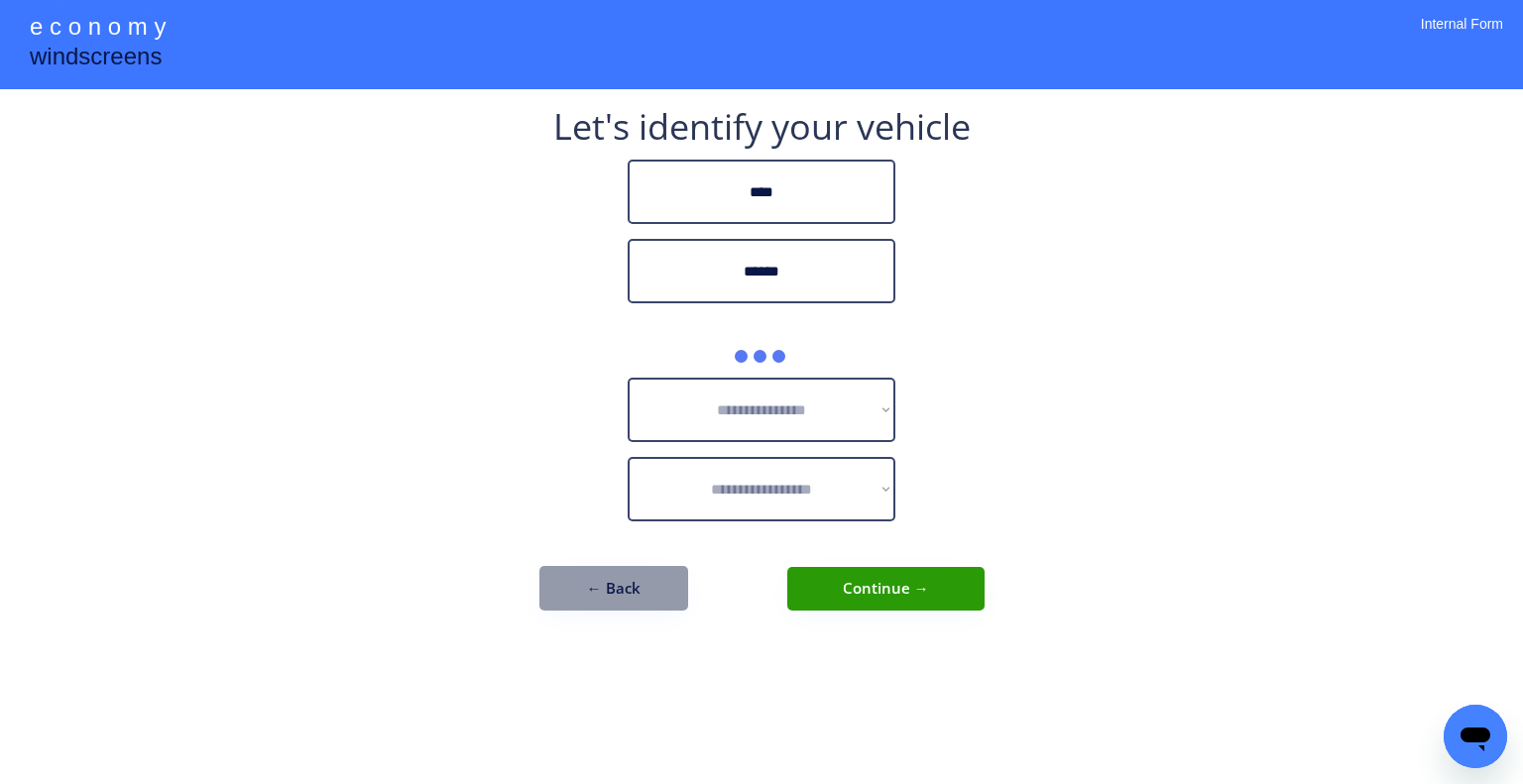click on "**********" at bounding box center [762, 392] 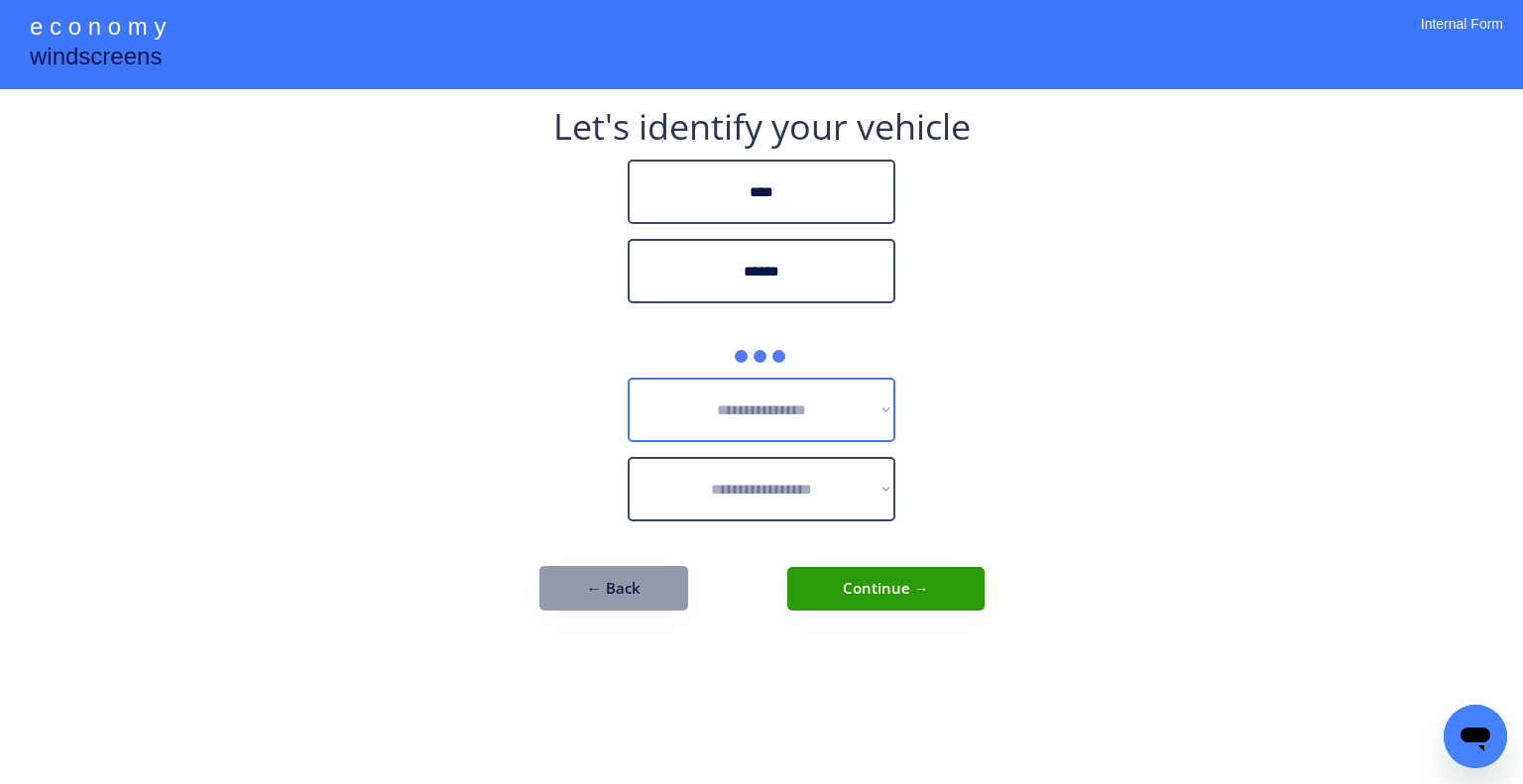 drag, startPoint x: 853, startPoint y: 390, endPoint x: 1184, endPoint y: 298, distance: 343.54767 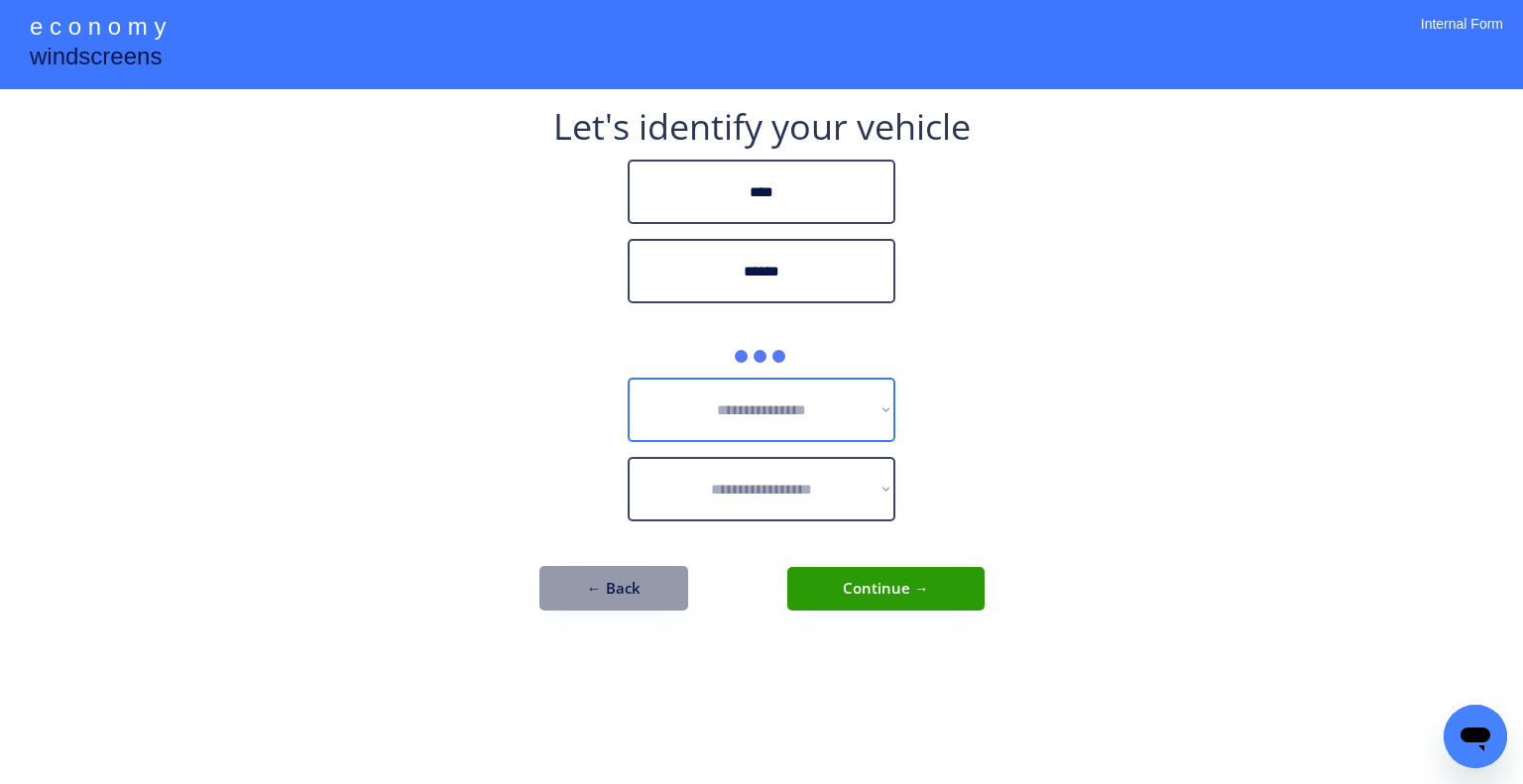 click on "**********" at bounding box center (762, 392) 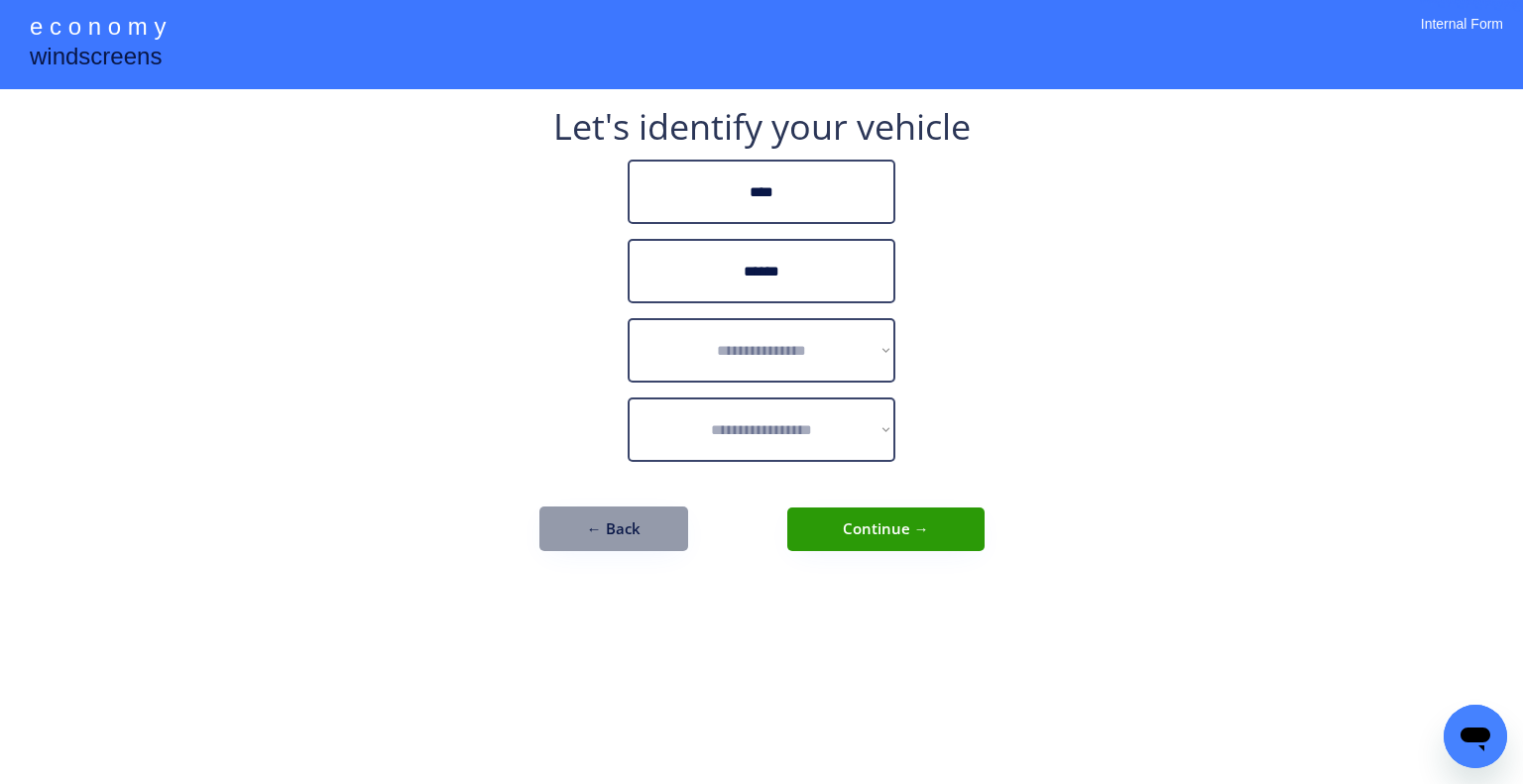 click on "**********" at bounding box center [762, 340] 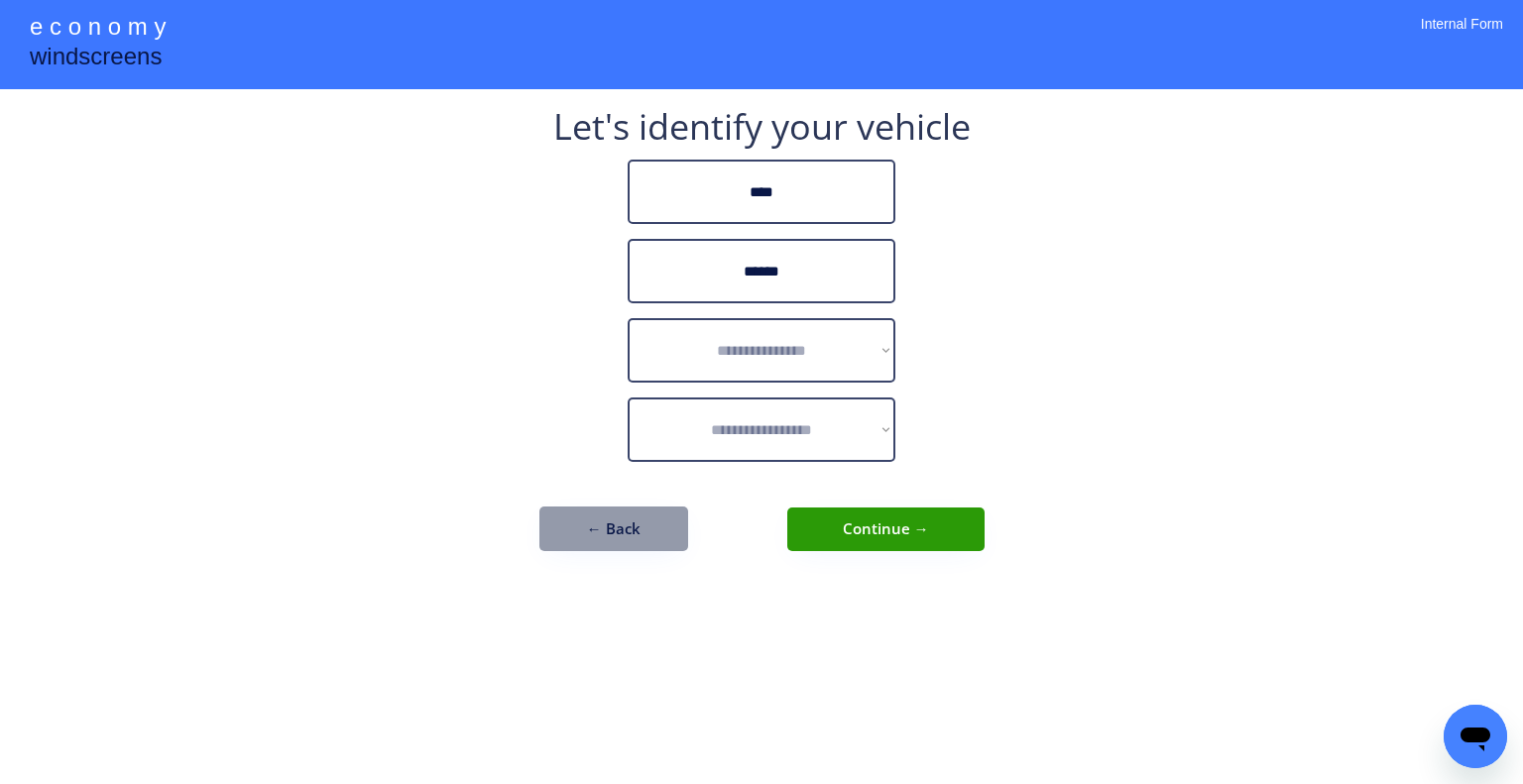 click on "**********" at bounding box center (762, 350) 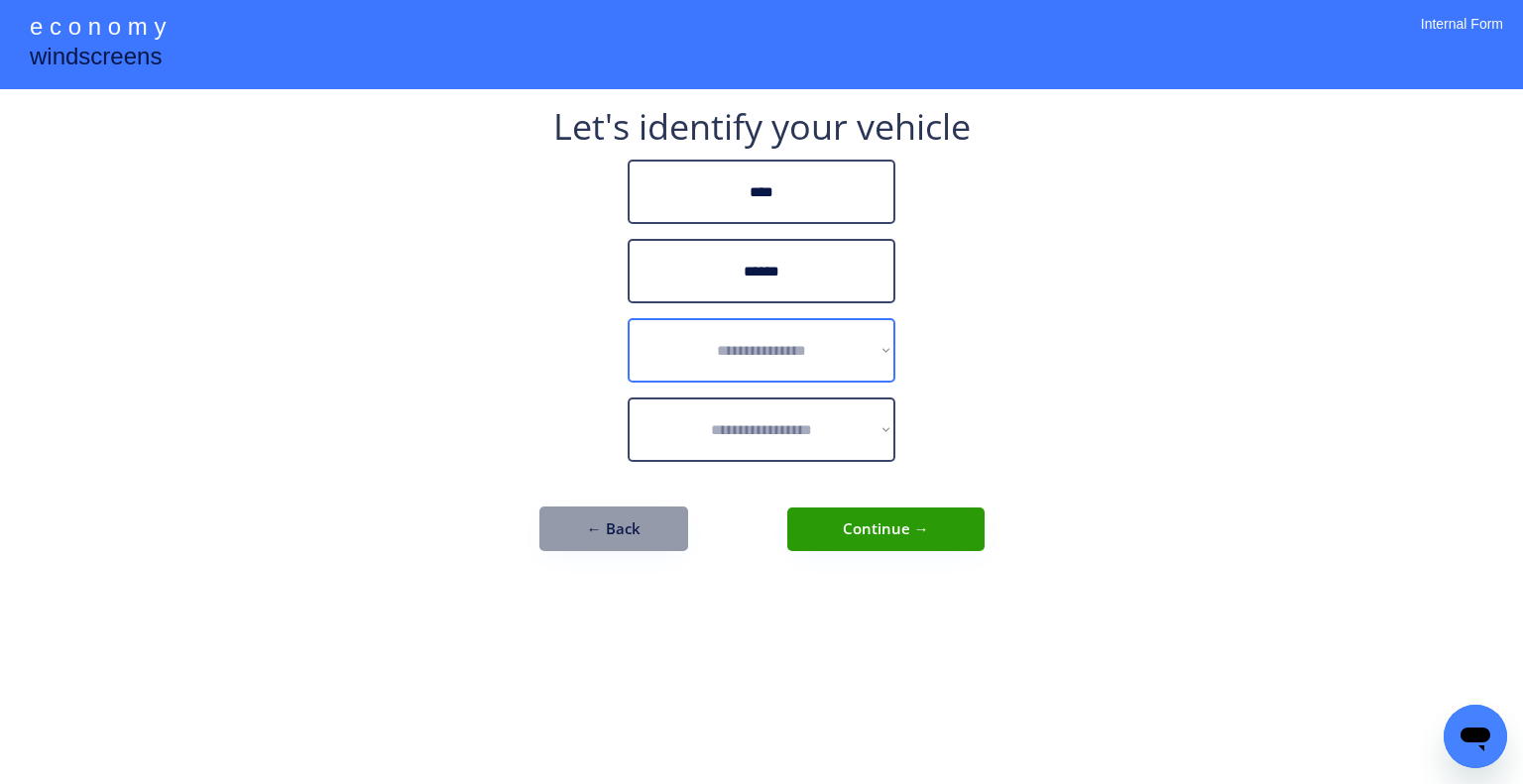 select on "******" 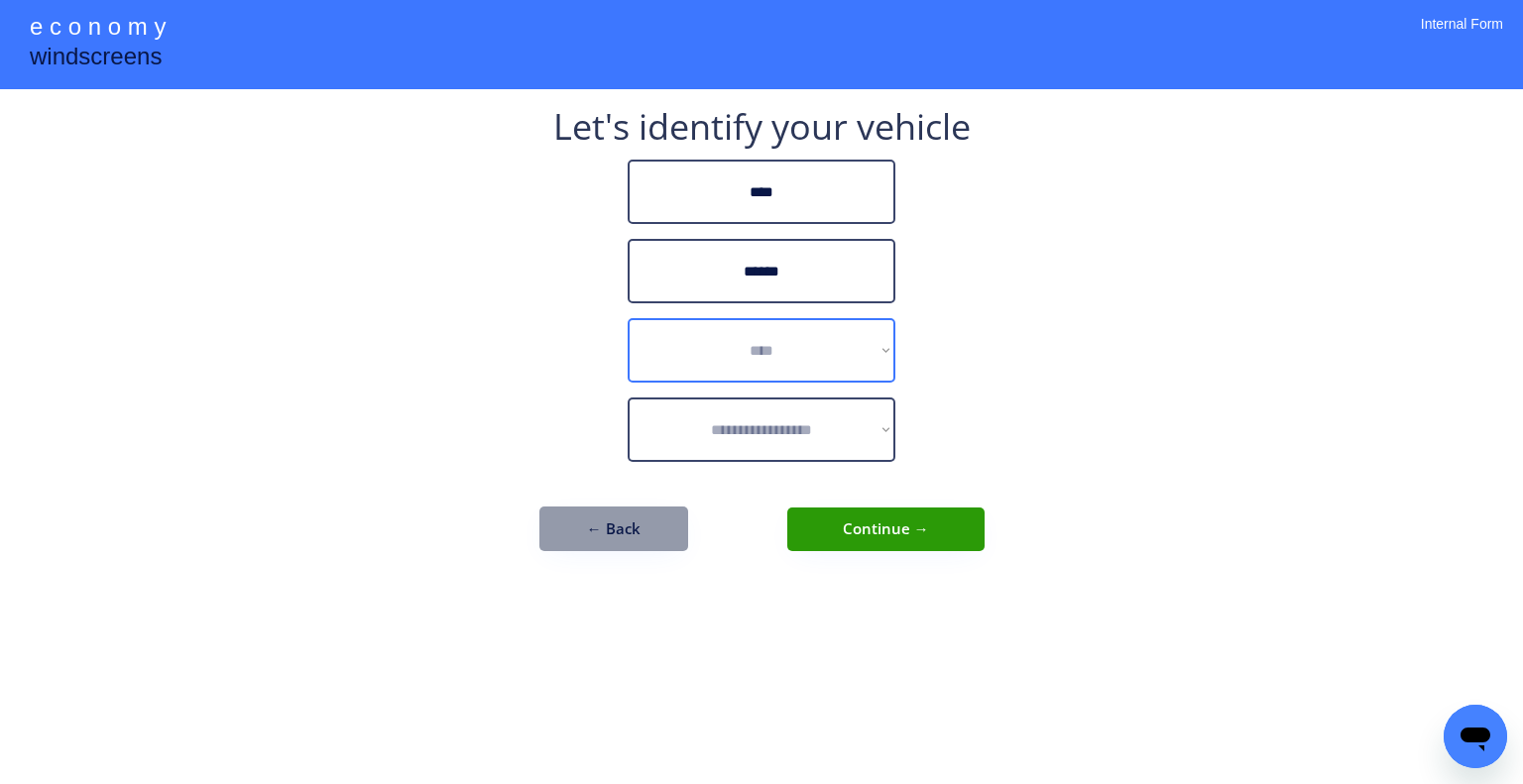 click on "**********" at bounding box center [762, 350] 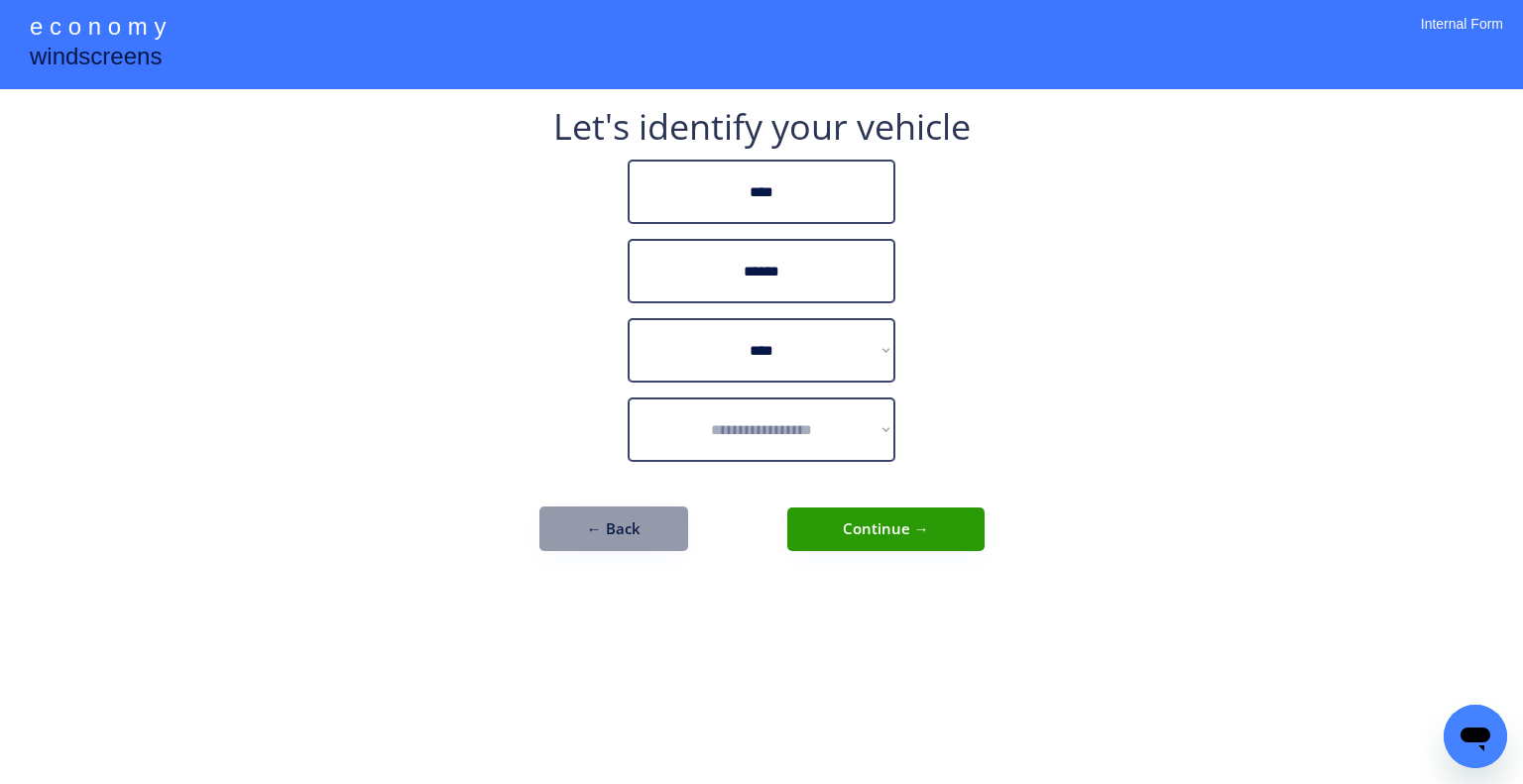 click on "**********" at bounding box center [762, 392] 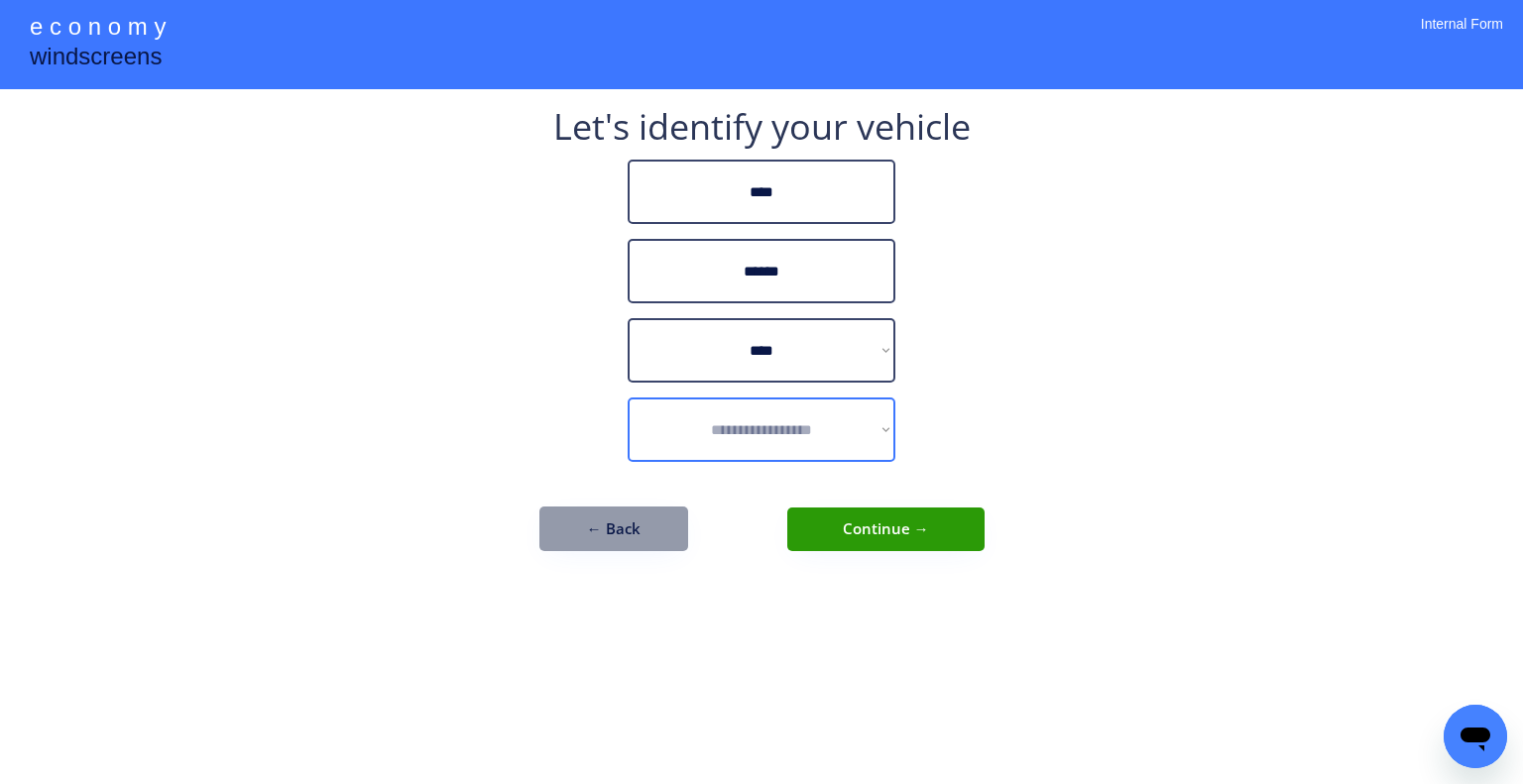 click on "**********" at bounding box center (762, 429) 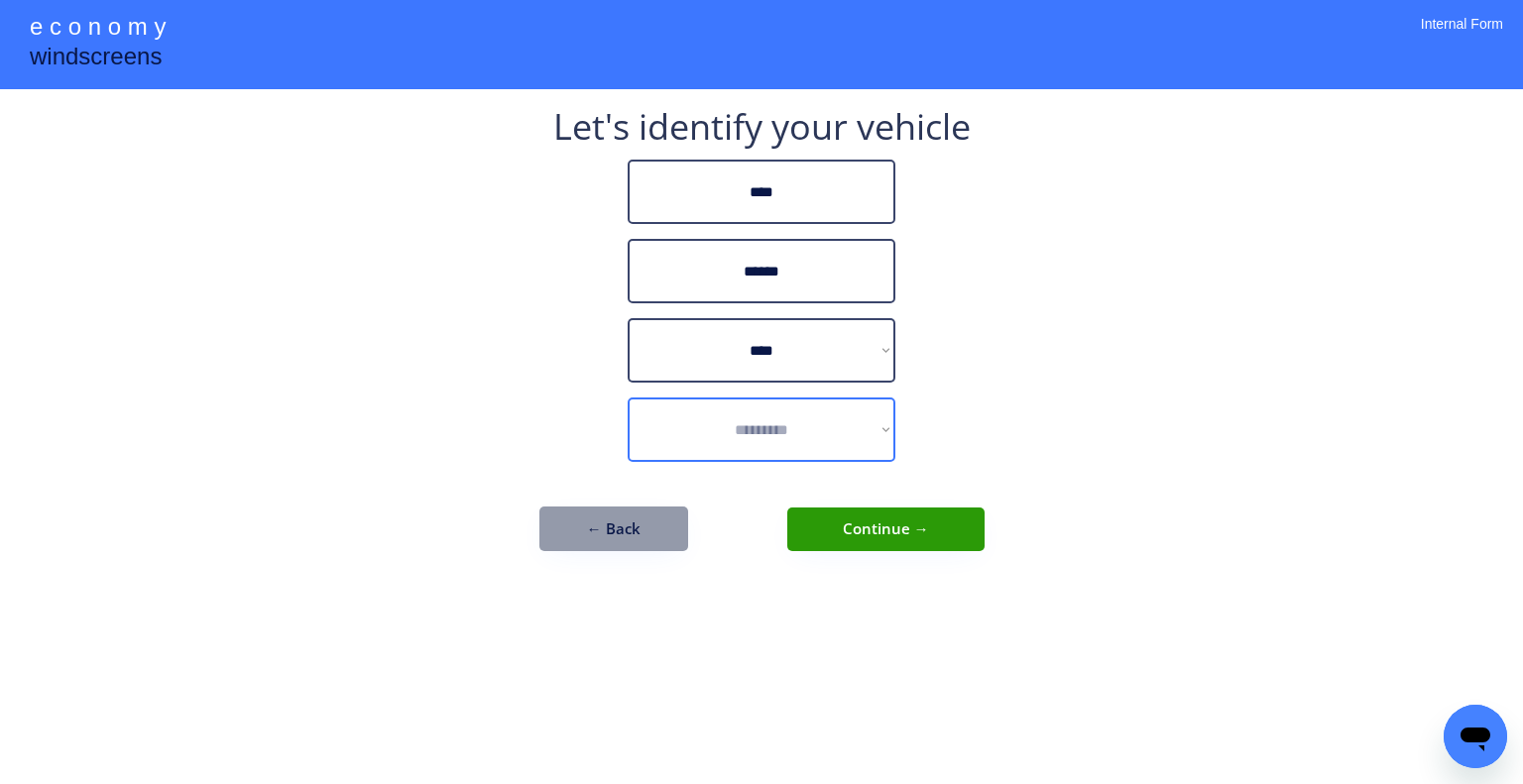 click on "**********" at bounding box center [762, 429] 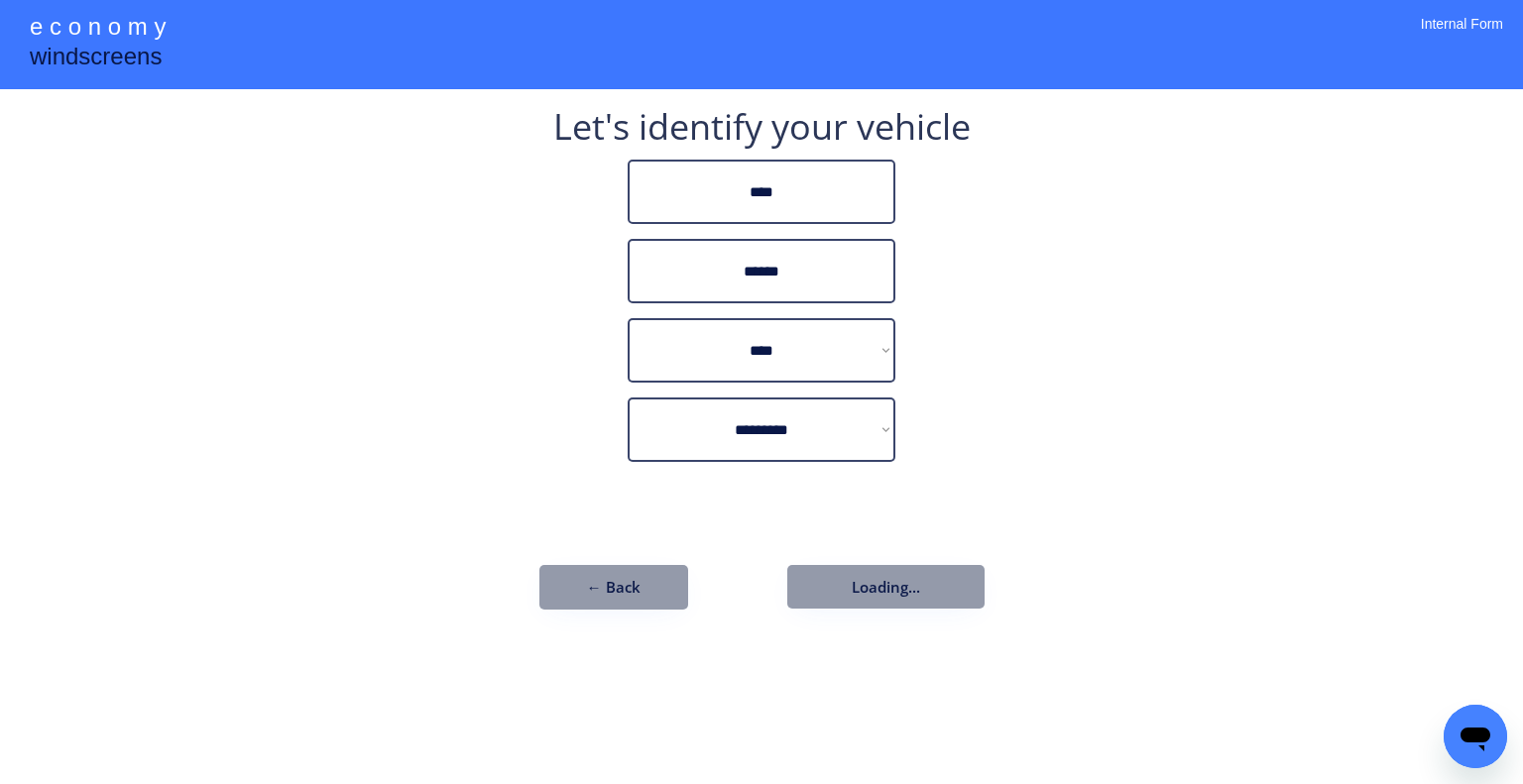 click on "**********" at bounding box center [762, 392] 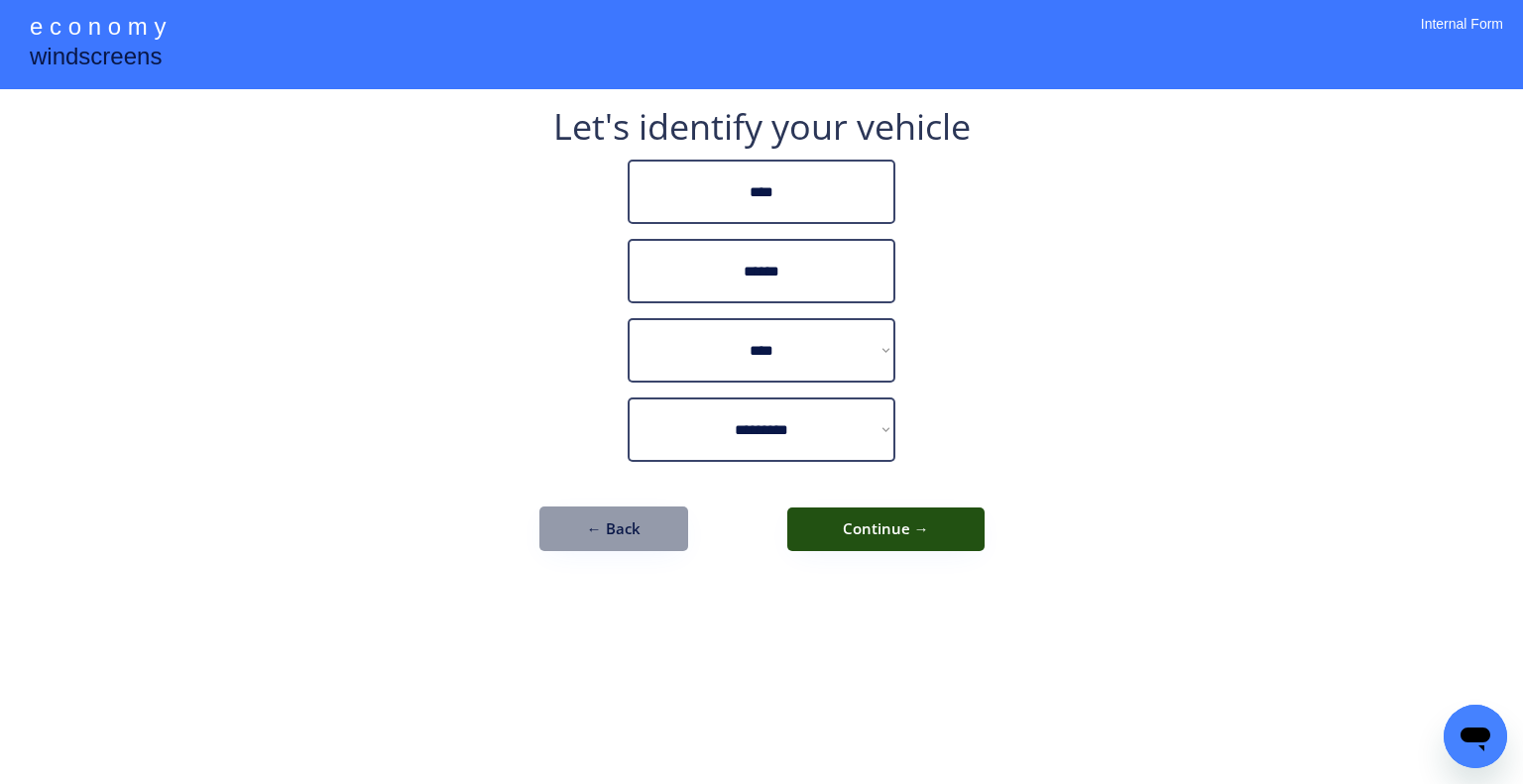 click on "Continue    →" at bounding box center [885, 529] 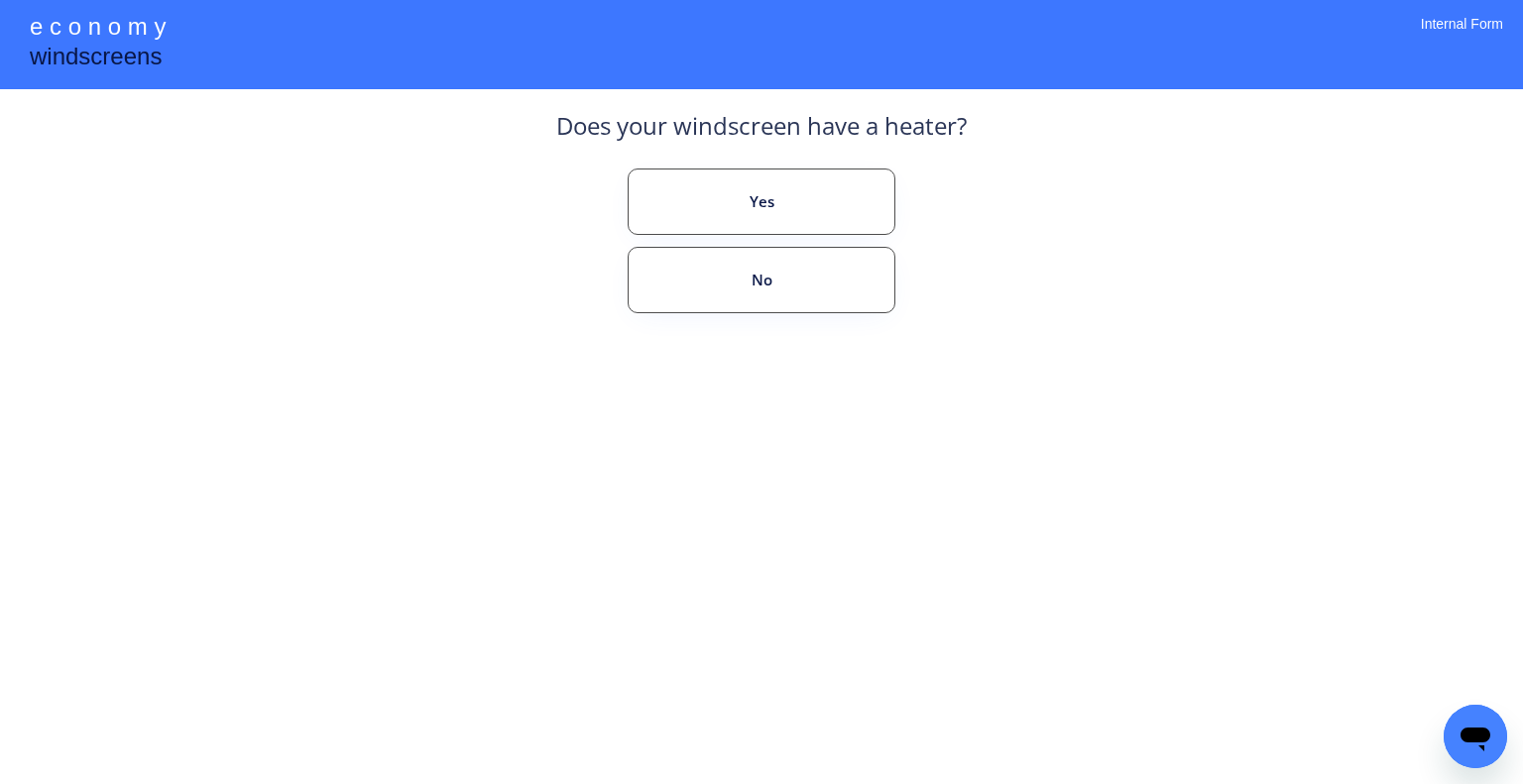 drag, startPoint x: 1069, startPoint y: 335, endPoint x: 1005, endPoint y: 312, distance: 68.007353 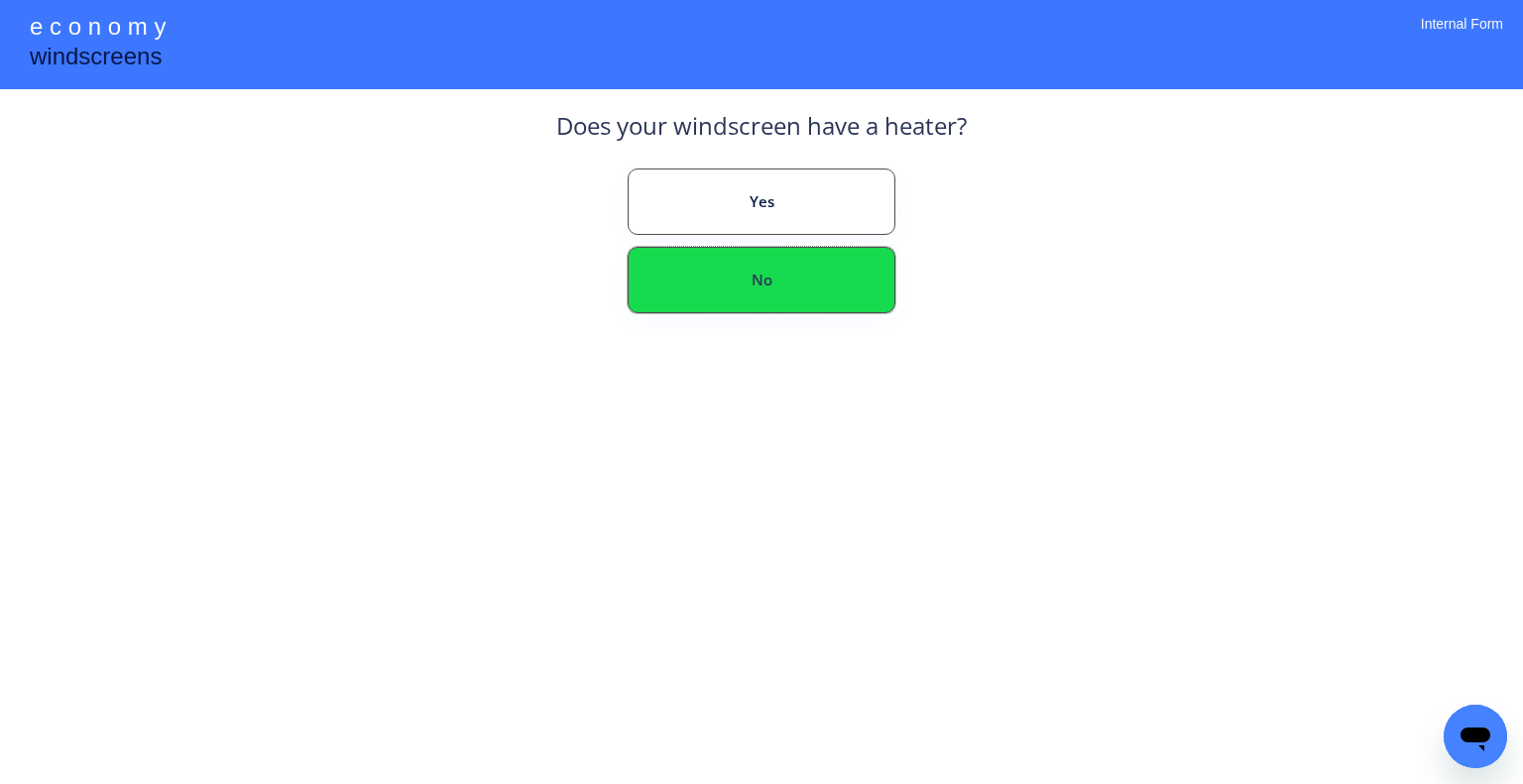 click on "No" at bounding box center (762, 280) 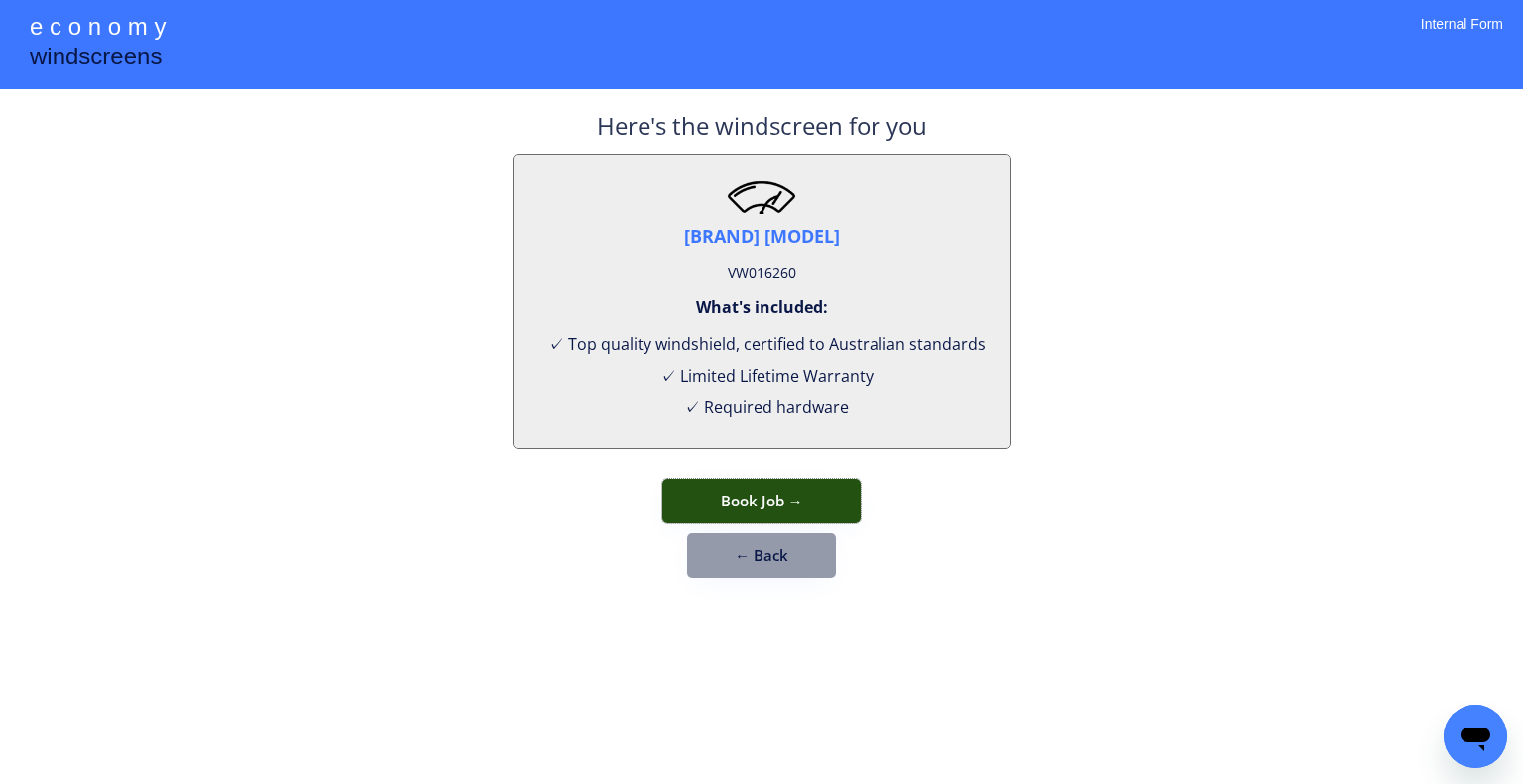 drag, startPoint x: 805, startPoint y: 480, endPoint x: 813, endPoint y: 422, distance: 58.549125 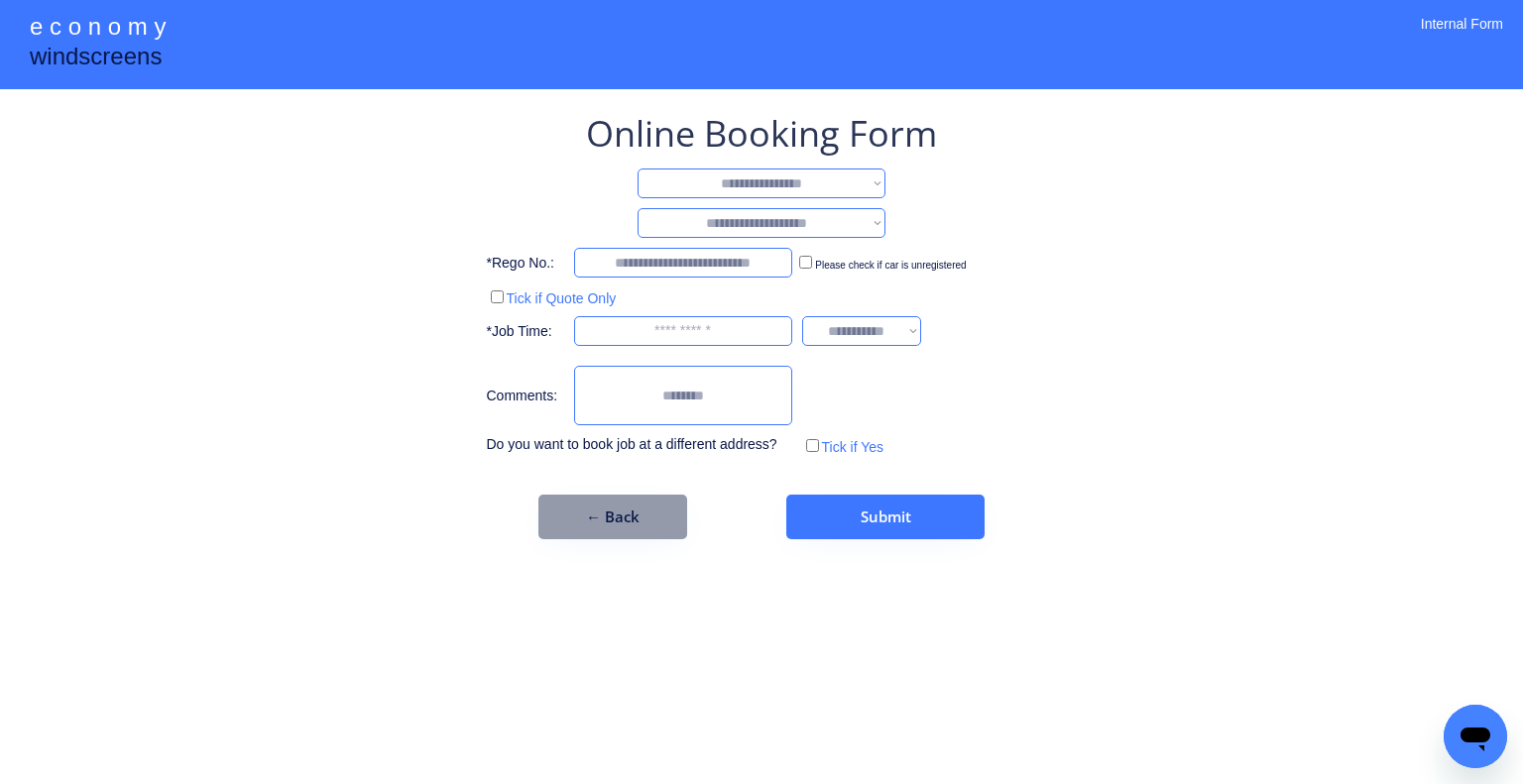 click on "**********" at bounding box center (762, 183) 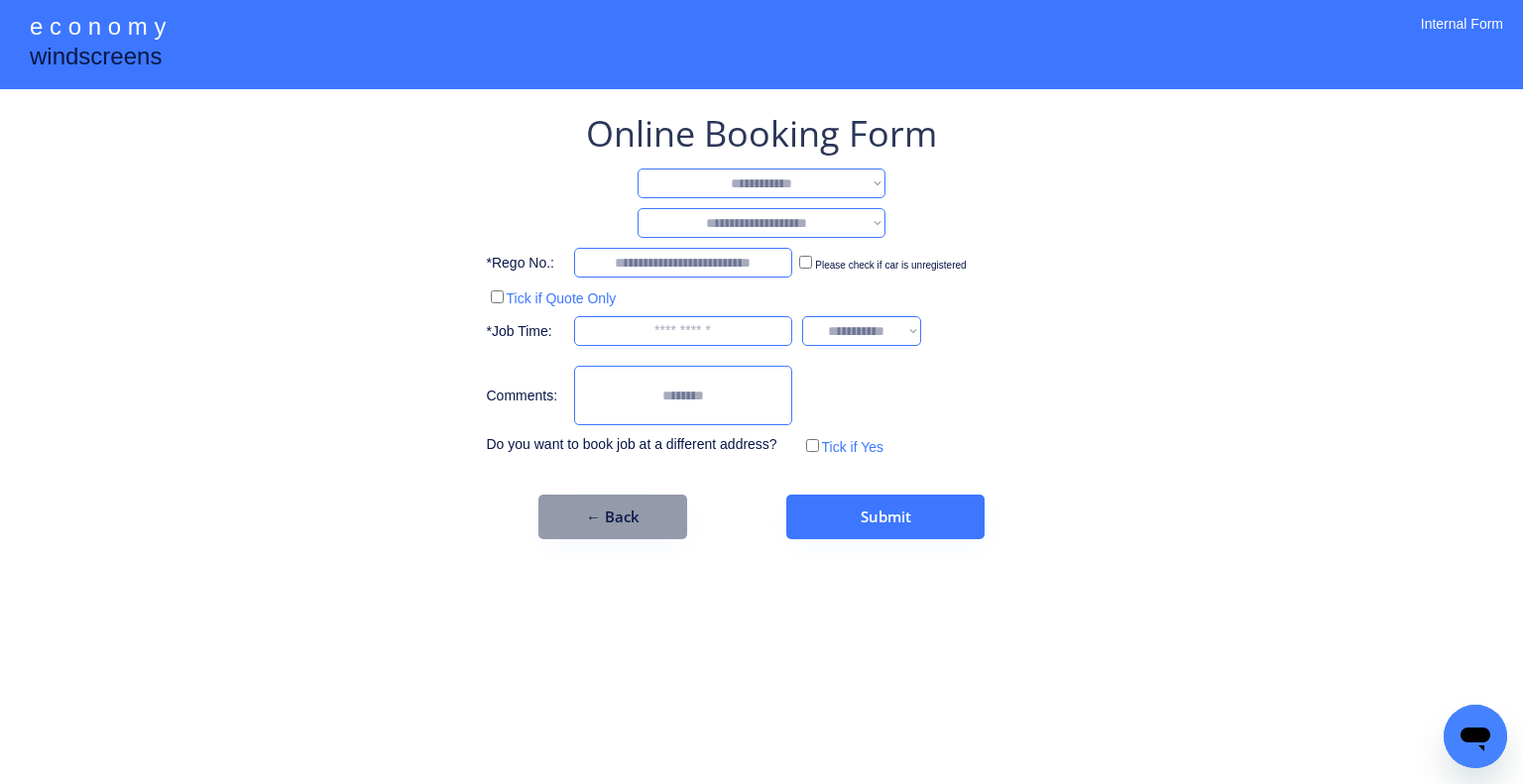 click on "**********" at bounding box center [762, 183] 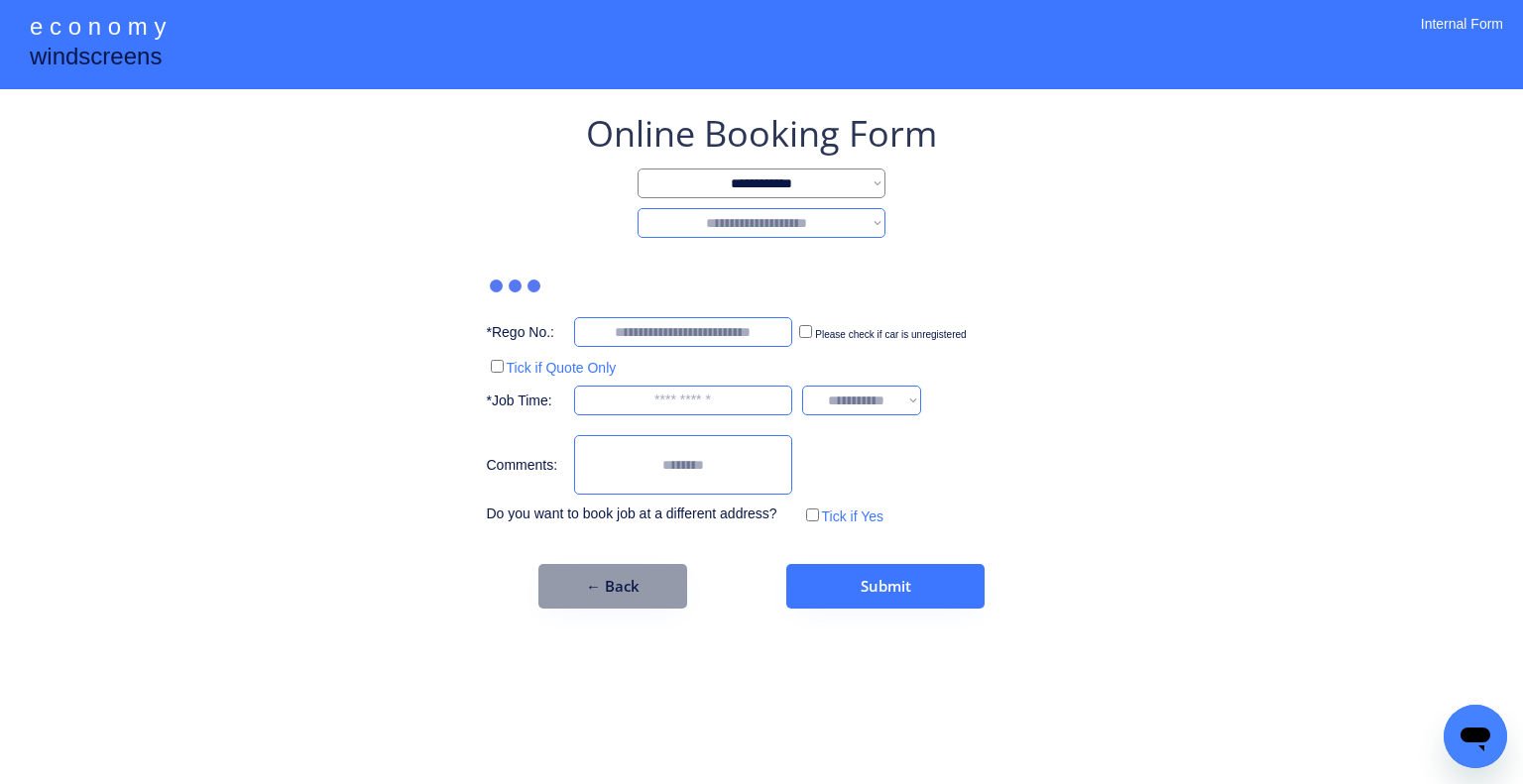 click on "**********" at bounding box center [762, 223] 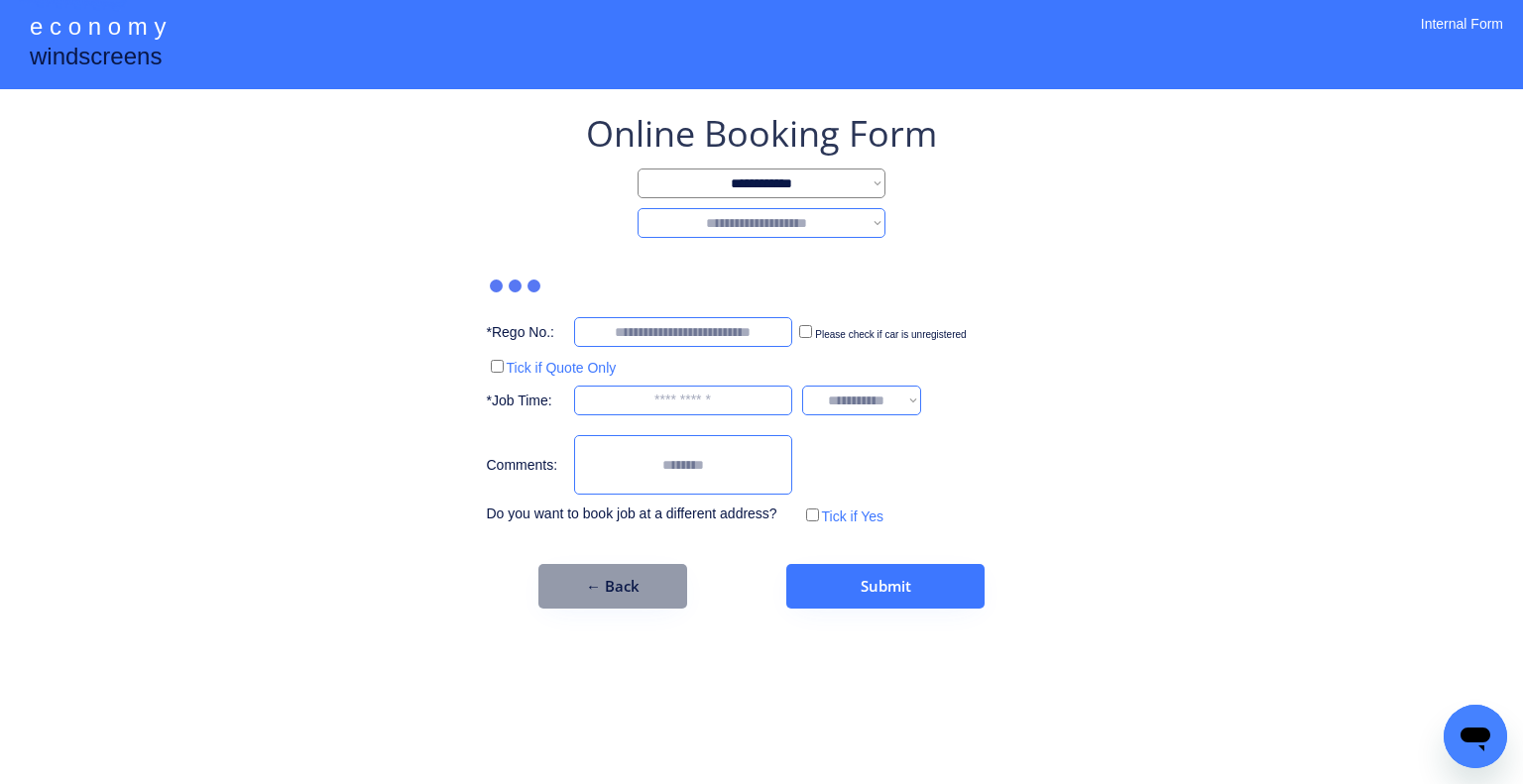 select on "*******" 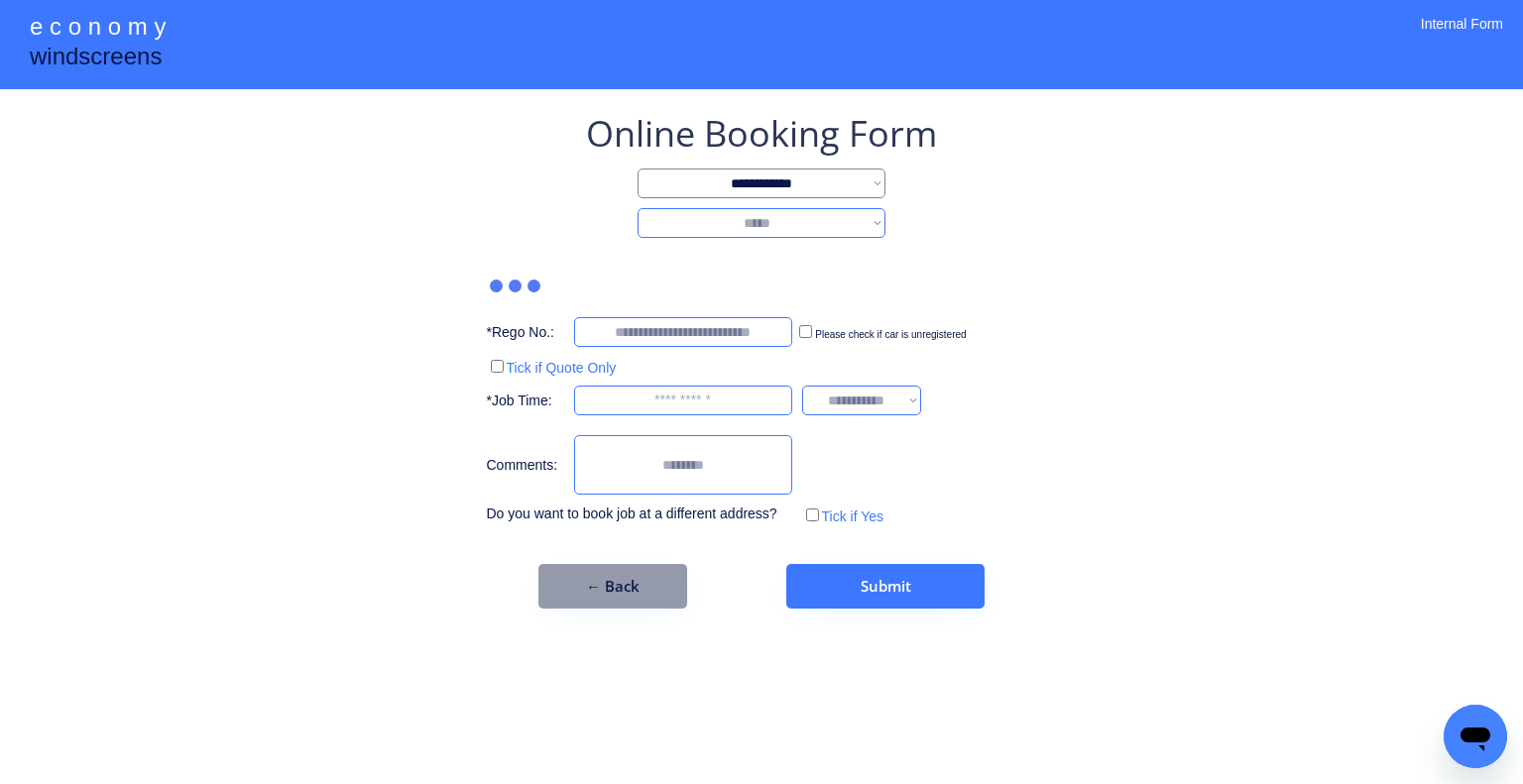 click on "**********" at bounding box center [762, 223] 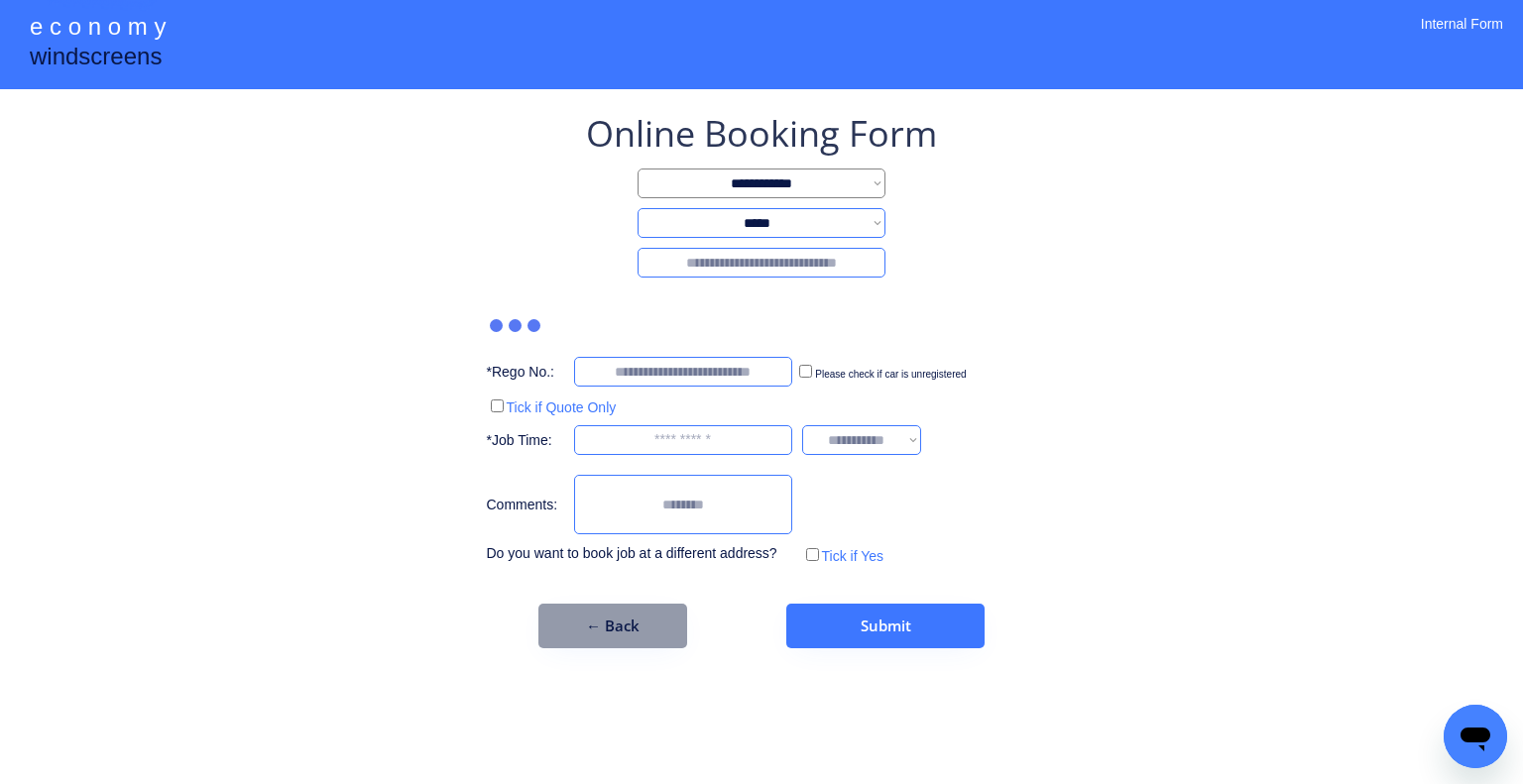 click at bounding box center [762, 263] 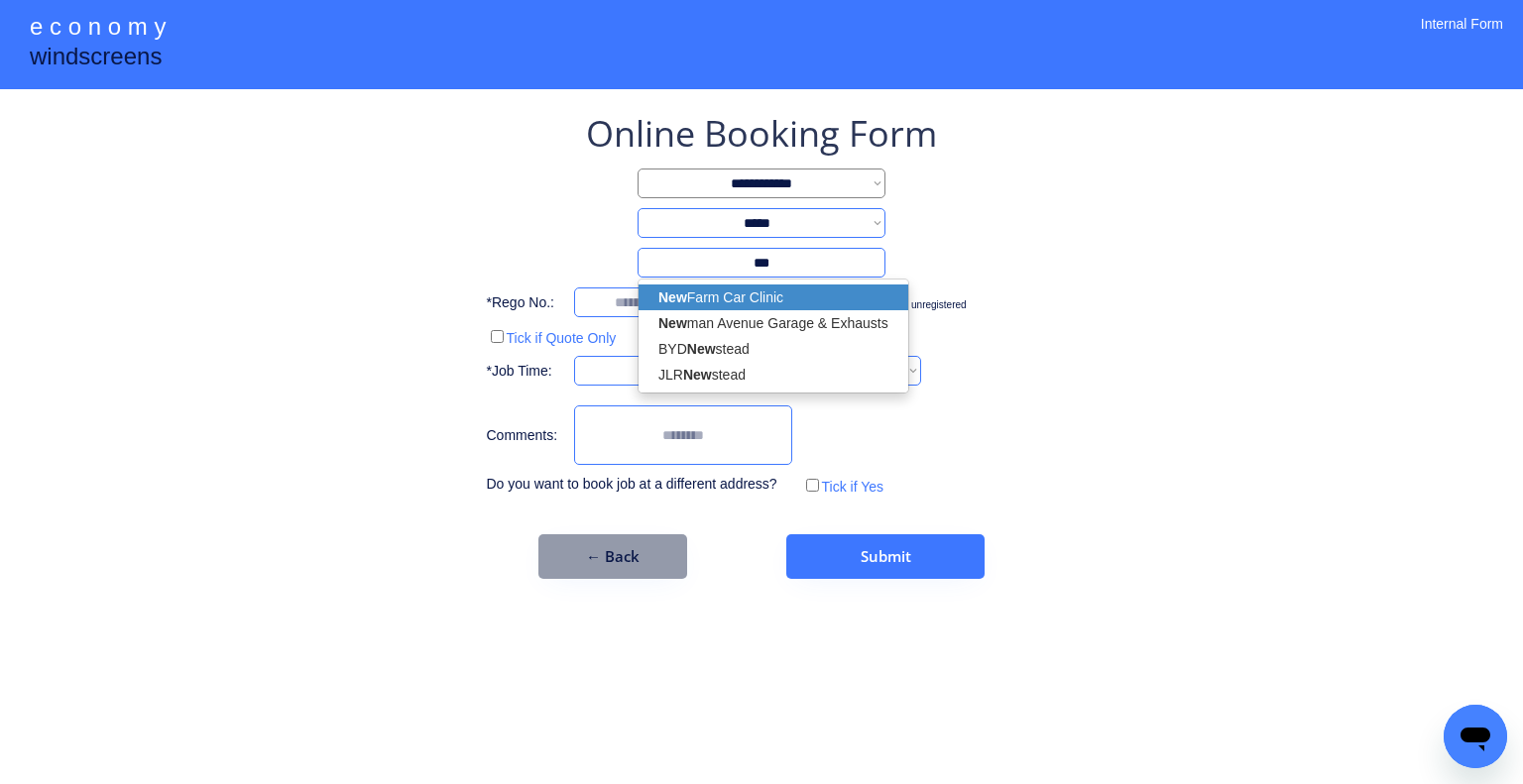 click on "New Farm Car Clinic" at bounding box center [773, 297] 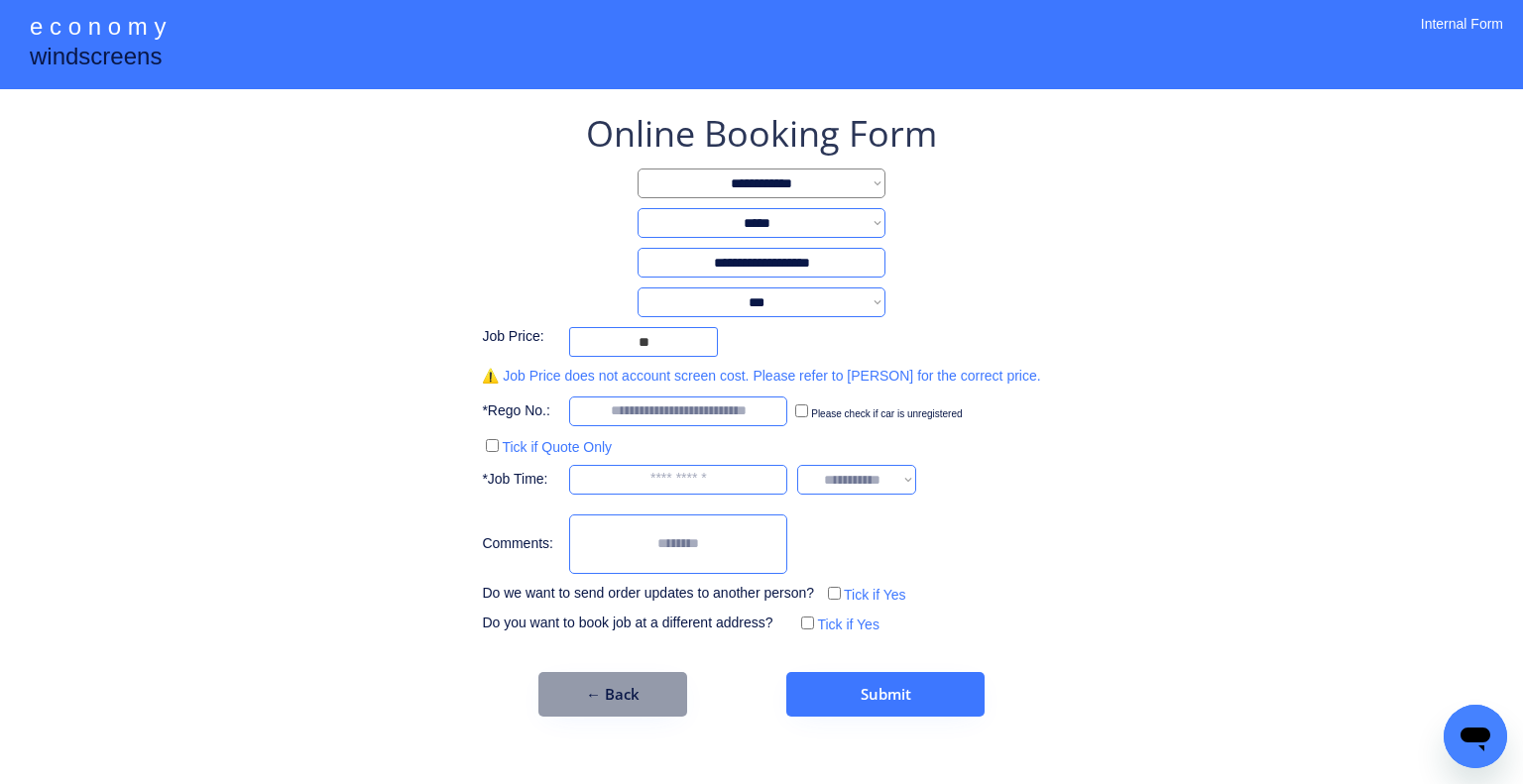 type on "**********" 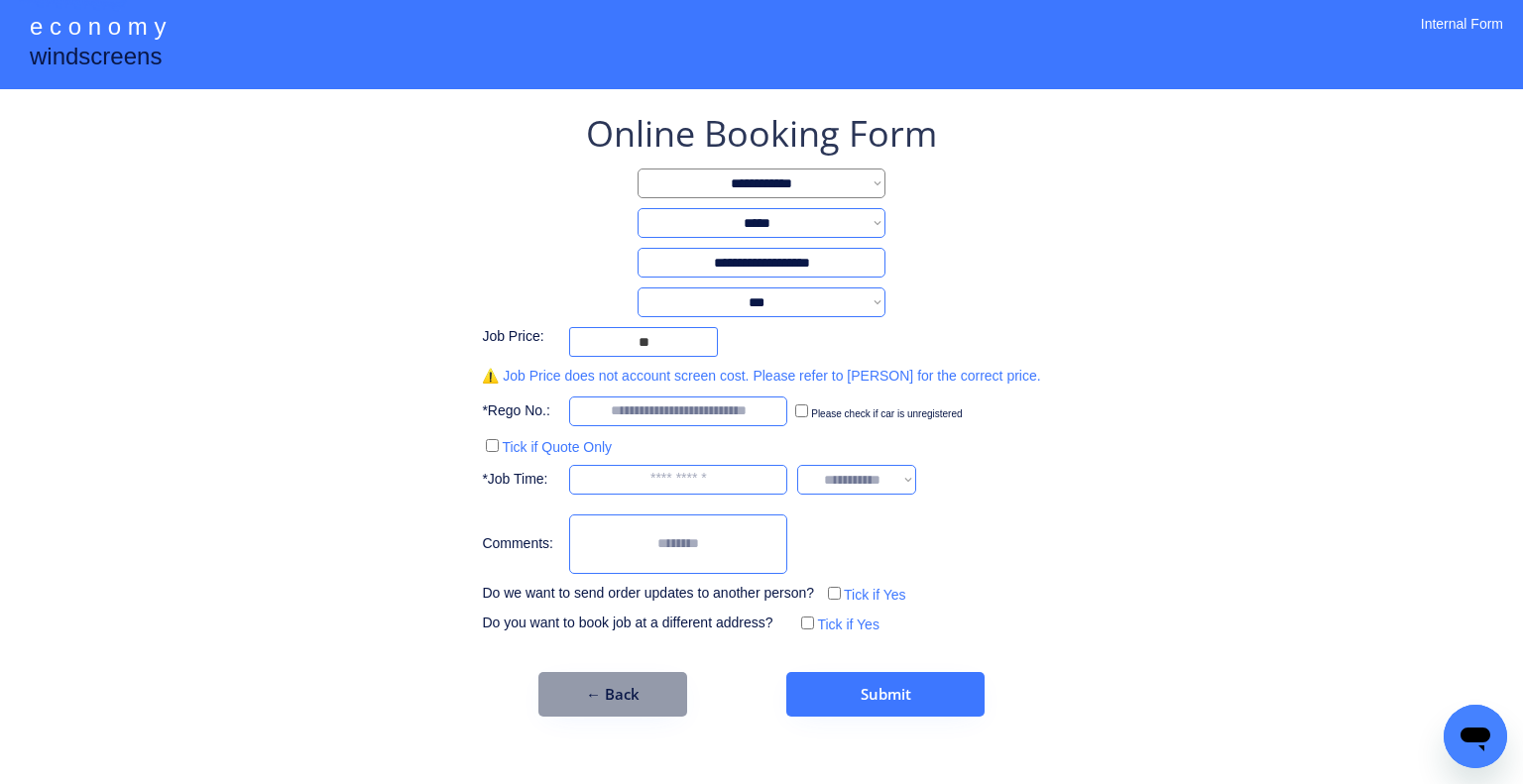 click on "**********" at bounding box center [762, 223] 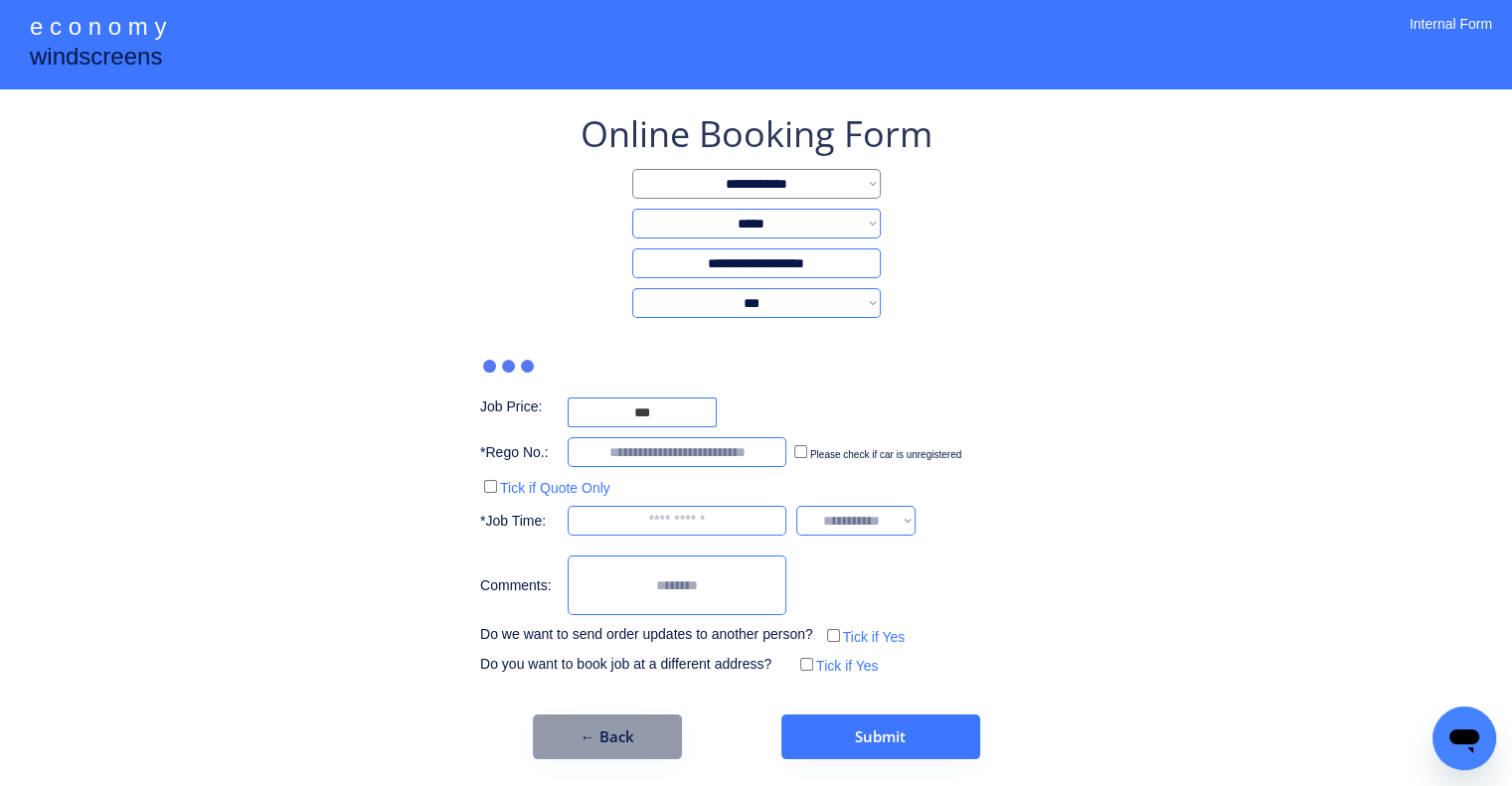 select on "********" 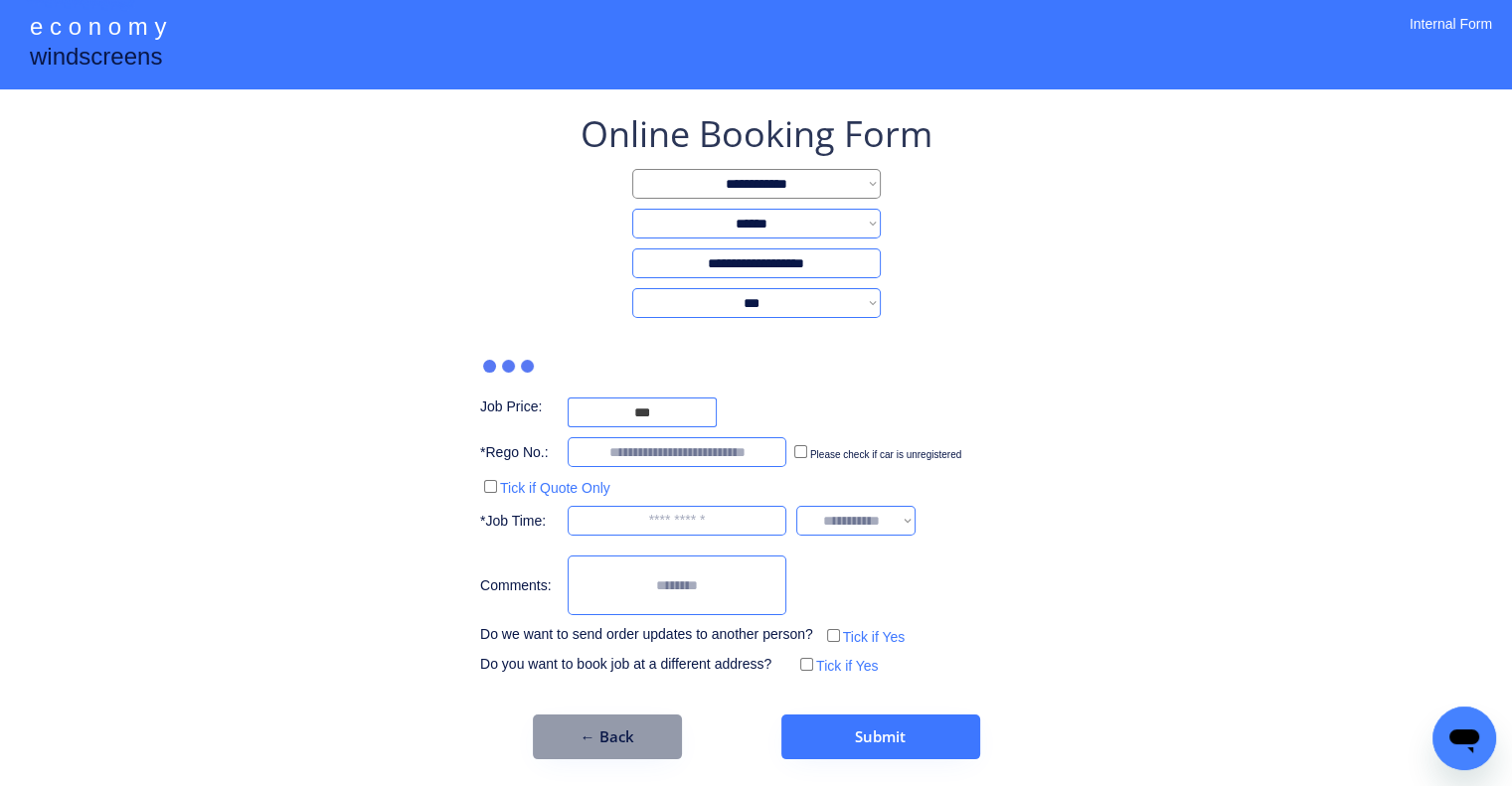 click on "**********" at bounding box center [756, 224] 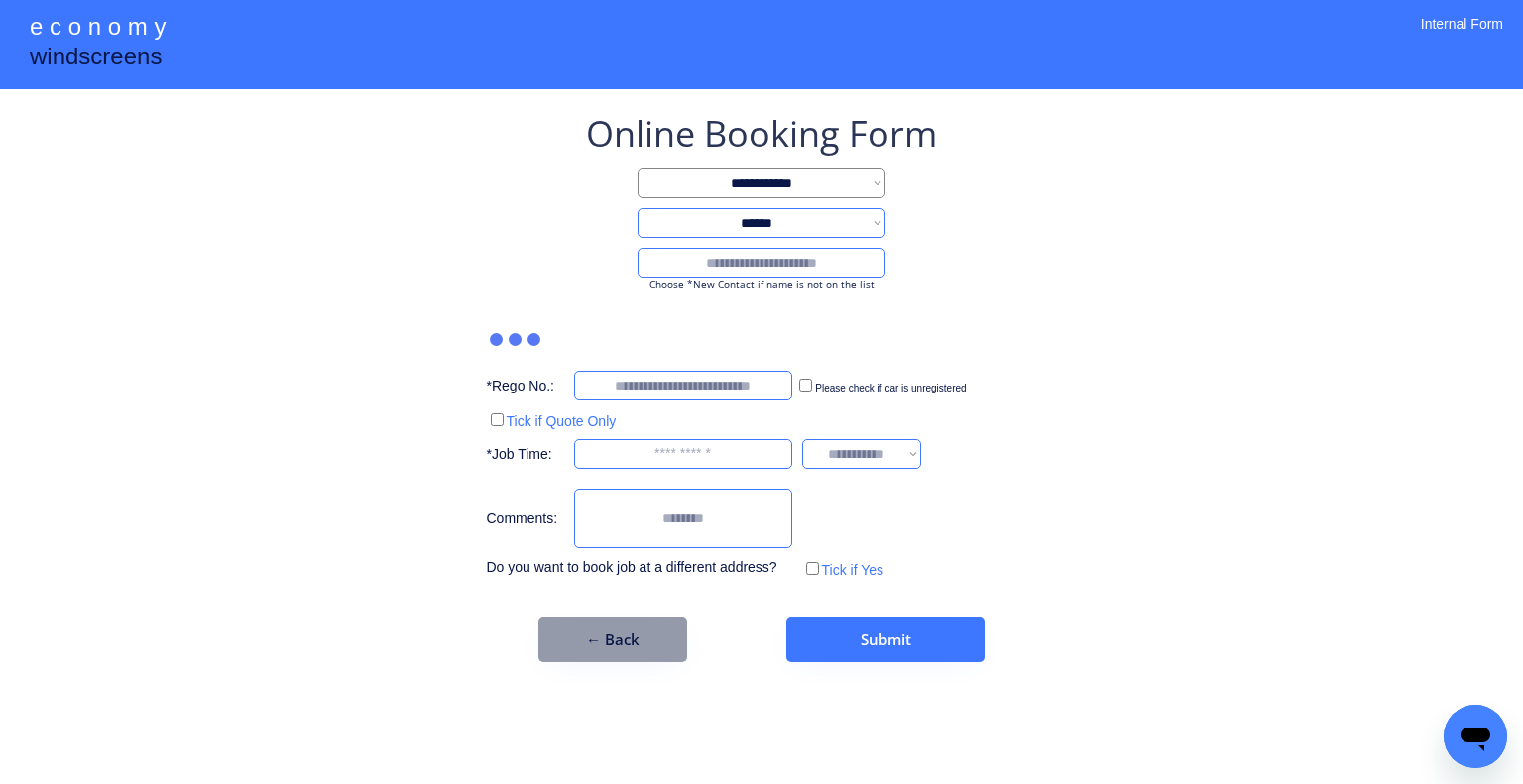 click at bounding box center (762, 263) 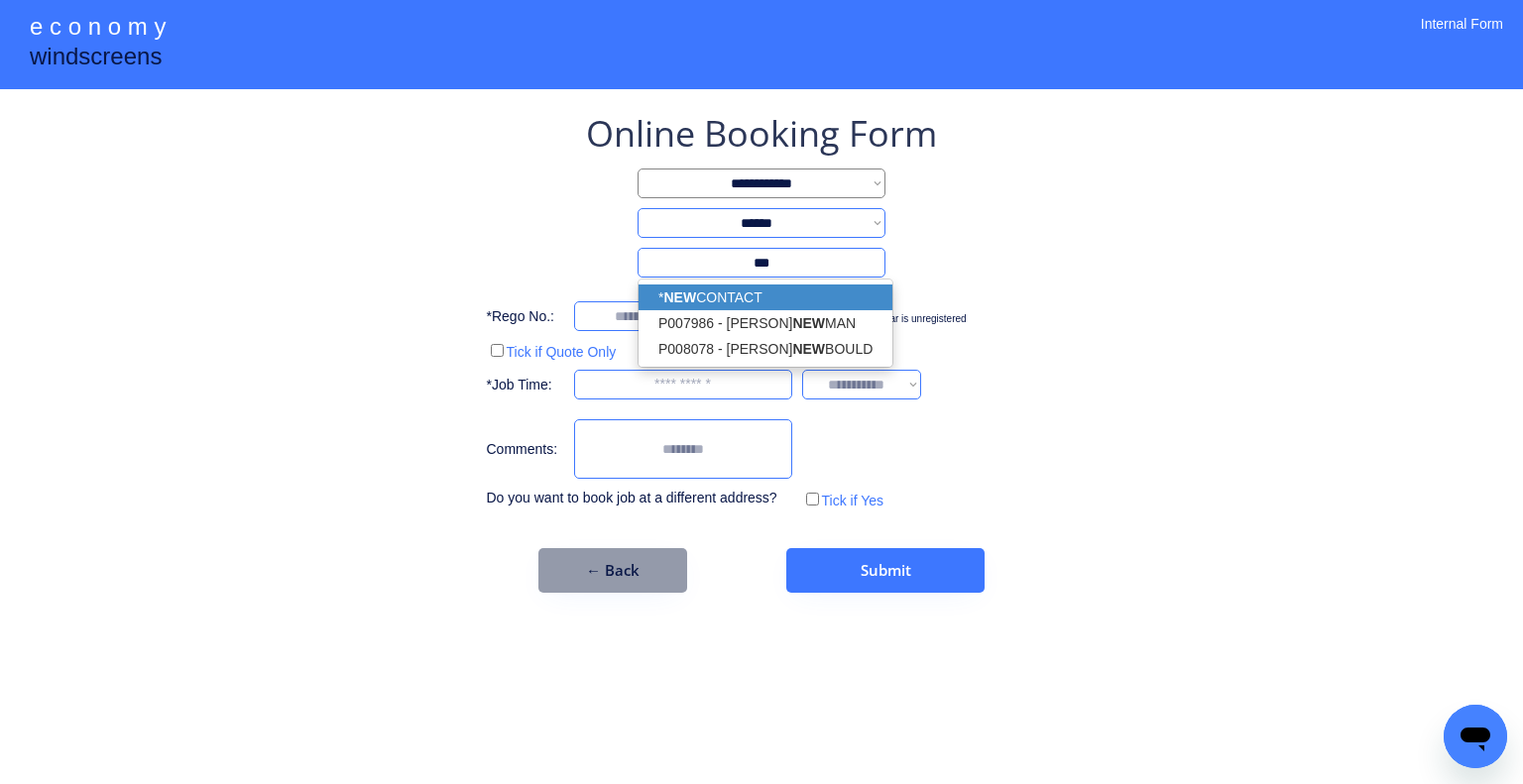 click on "* NEW CONTACT" at bounding box center (765, 297) 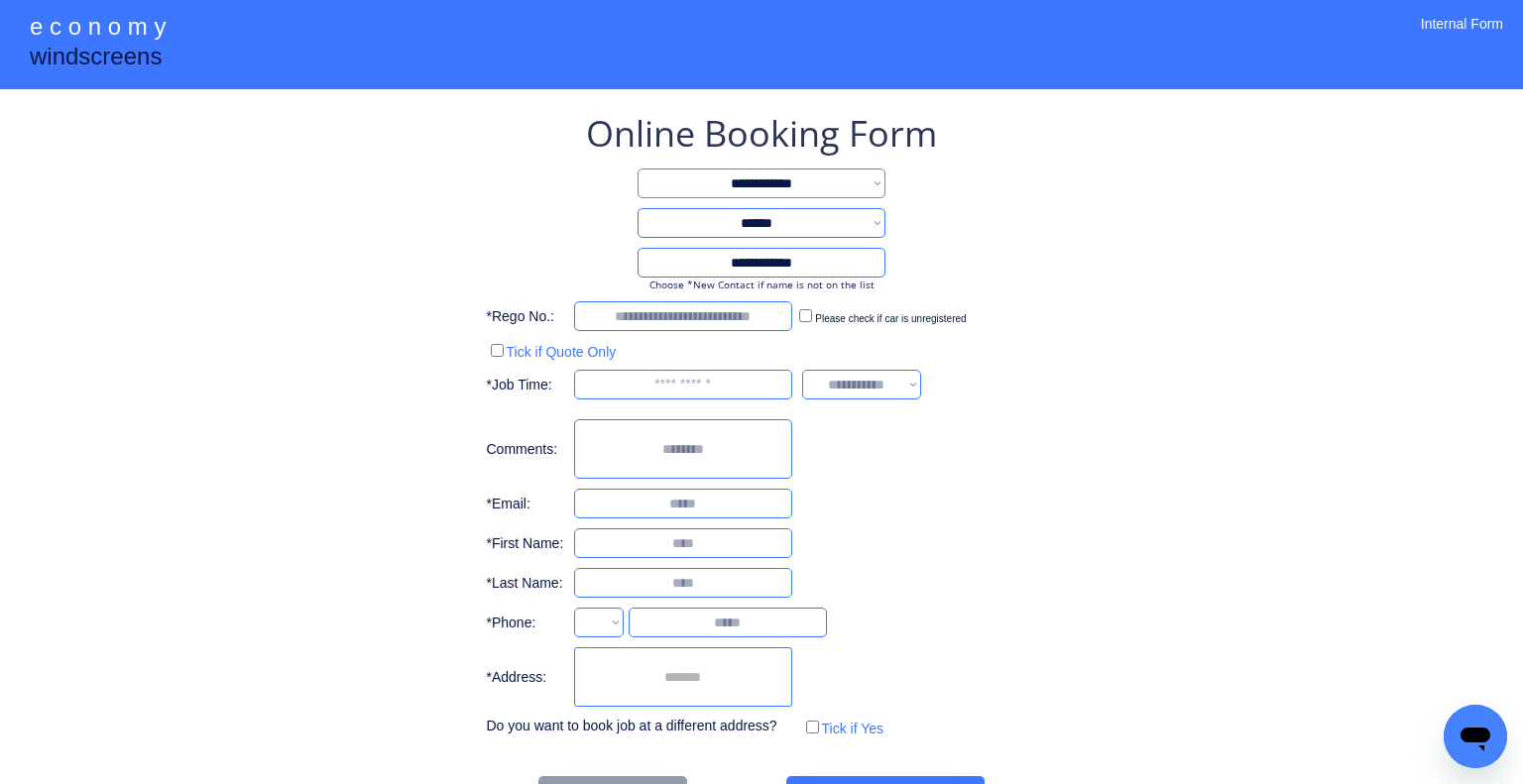 type on "**********" 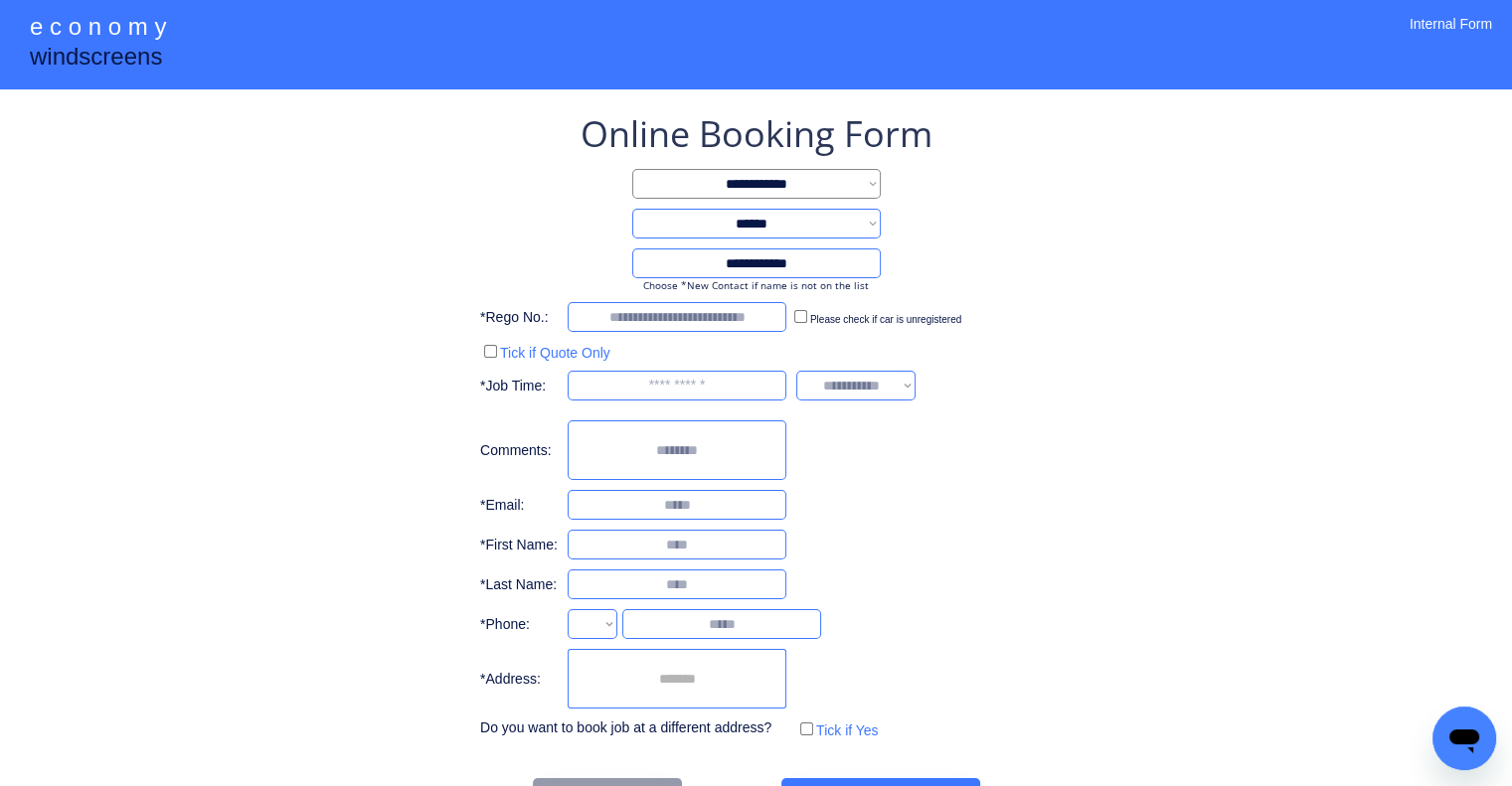 drag, startPoint x: 1110, startPoint y: 326, endPoint x: 823, endPoint y: 564, distance: 372.84447 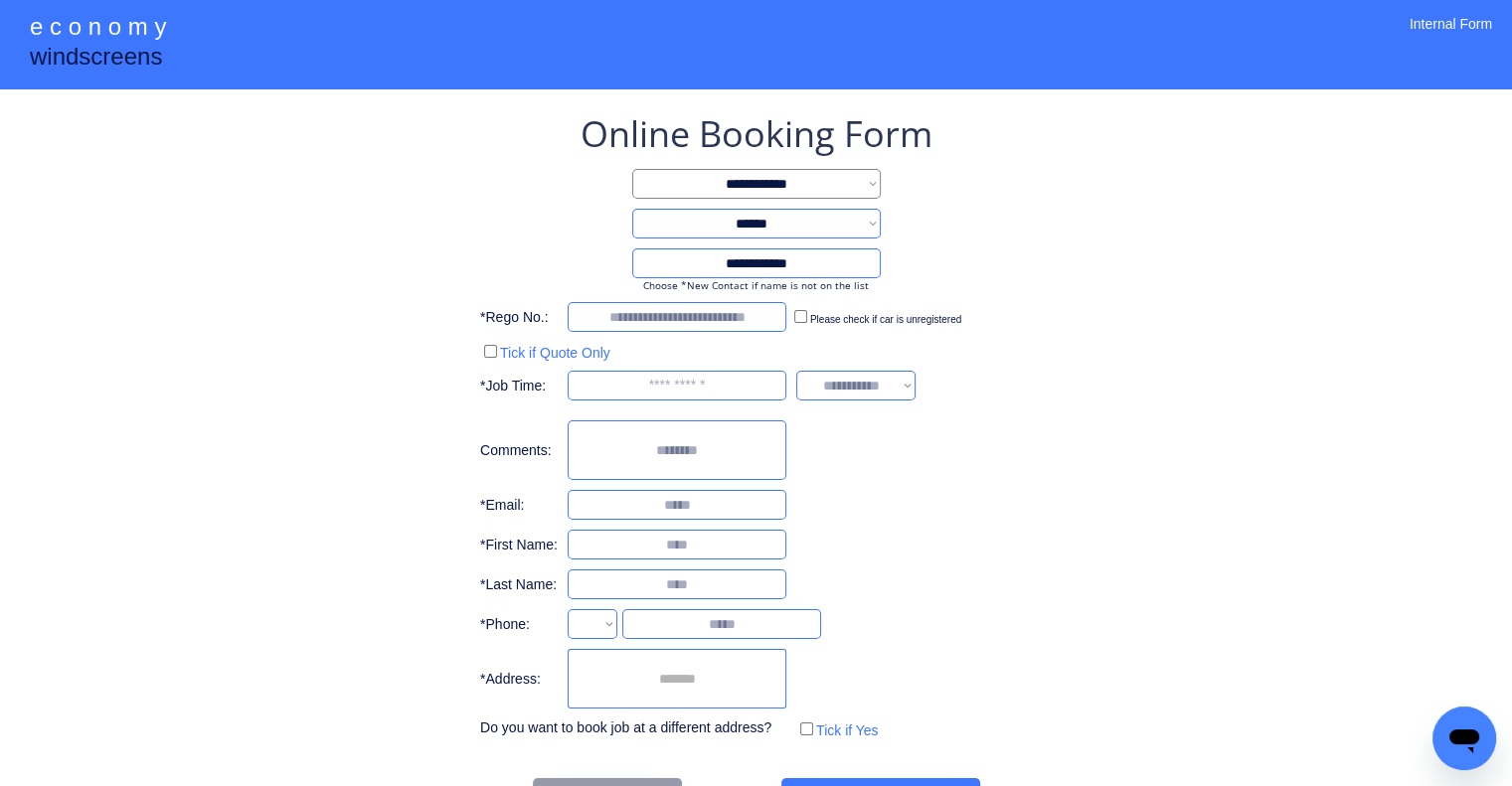 click on "**********" at bounding box center [756, 426] 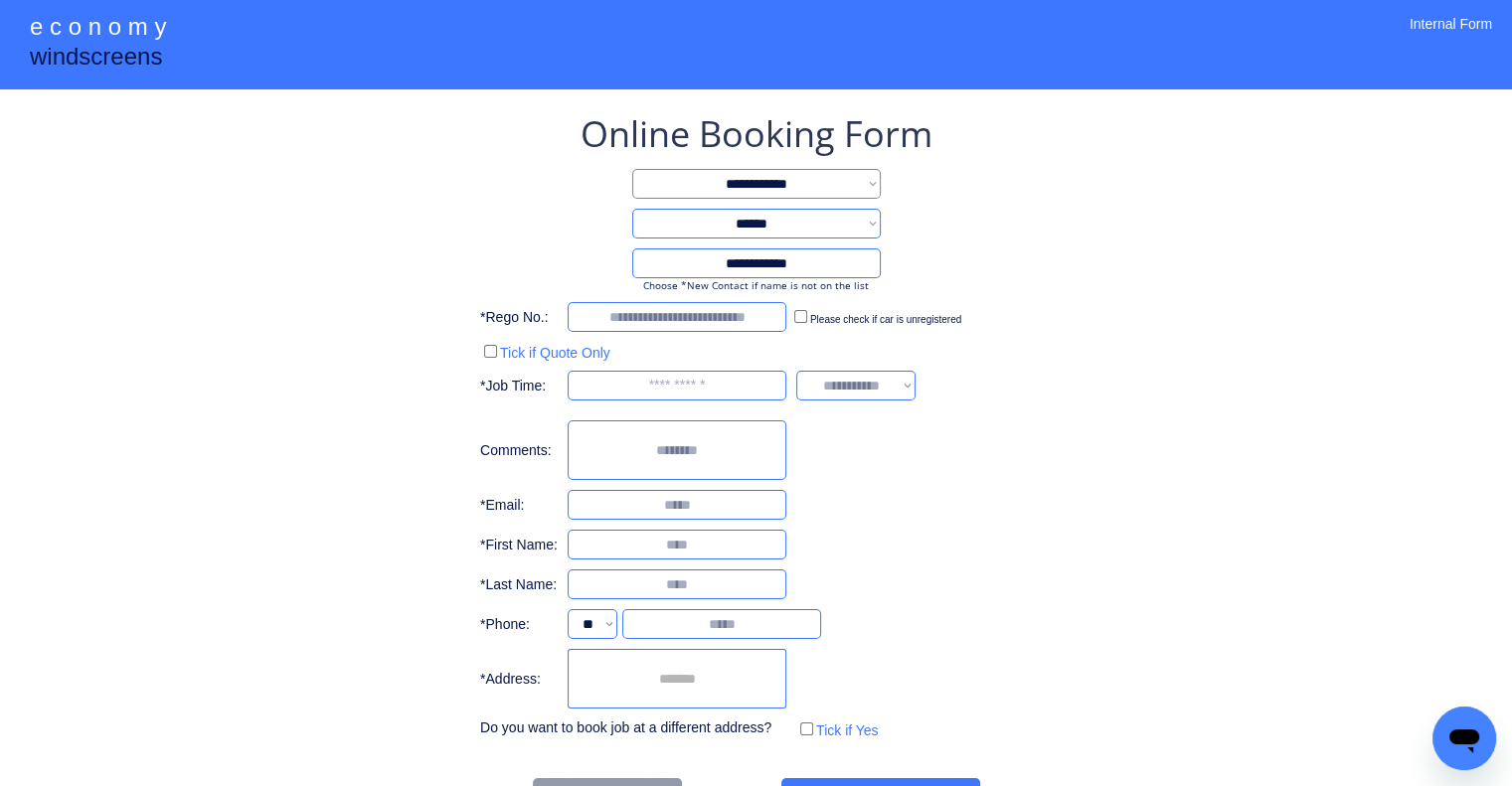 click at bounding box center (677, 679) 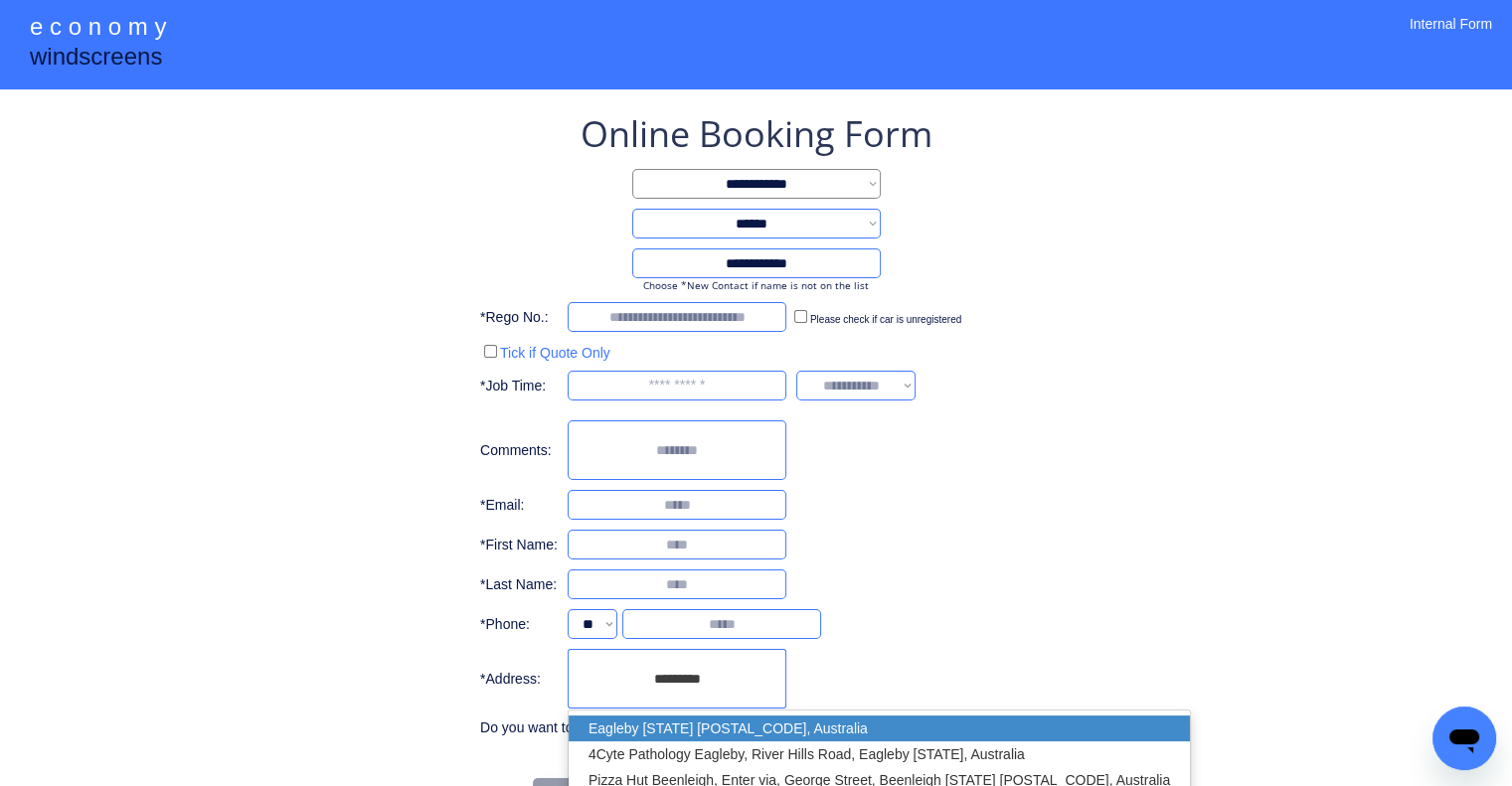 click on "Eagleby [STATE] [POSTAL_CODE], Australia" at bounding box center (879, 728) 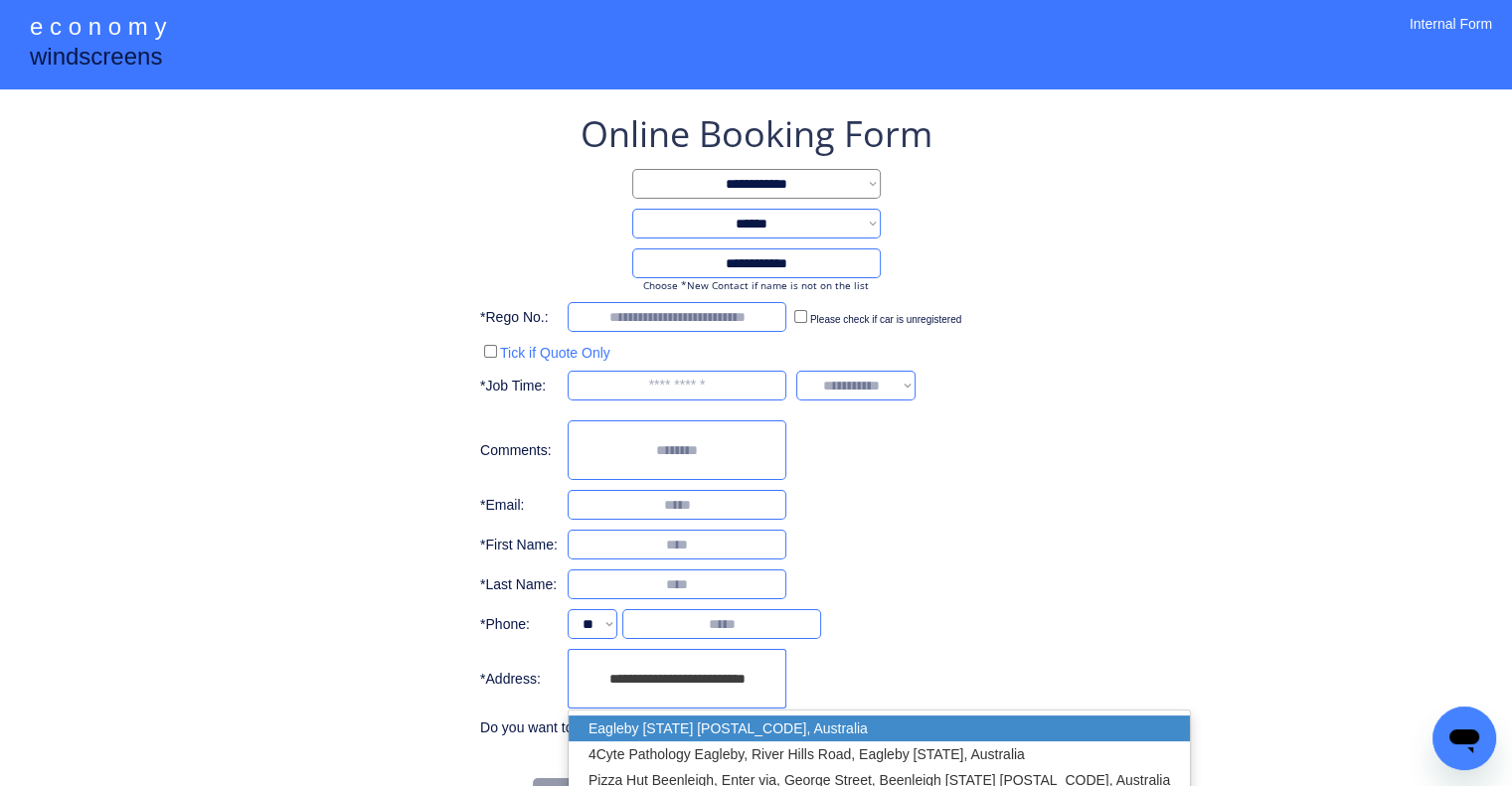 type on "**********" 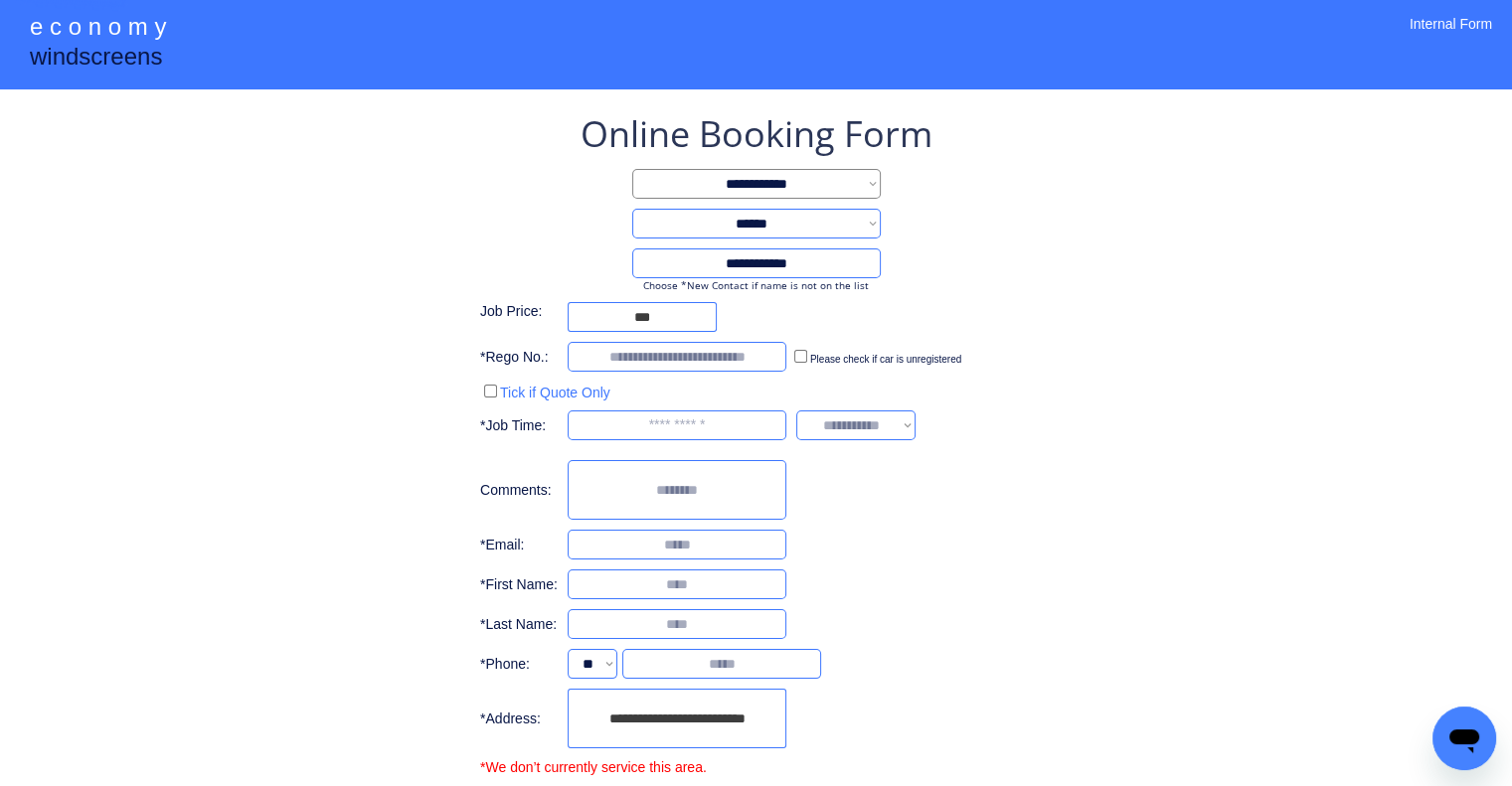 click on "**********" at bounding box center (756, 501) 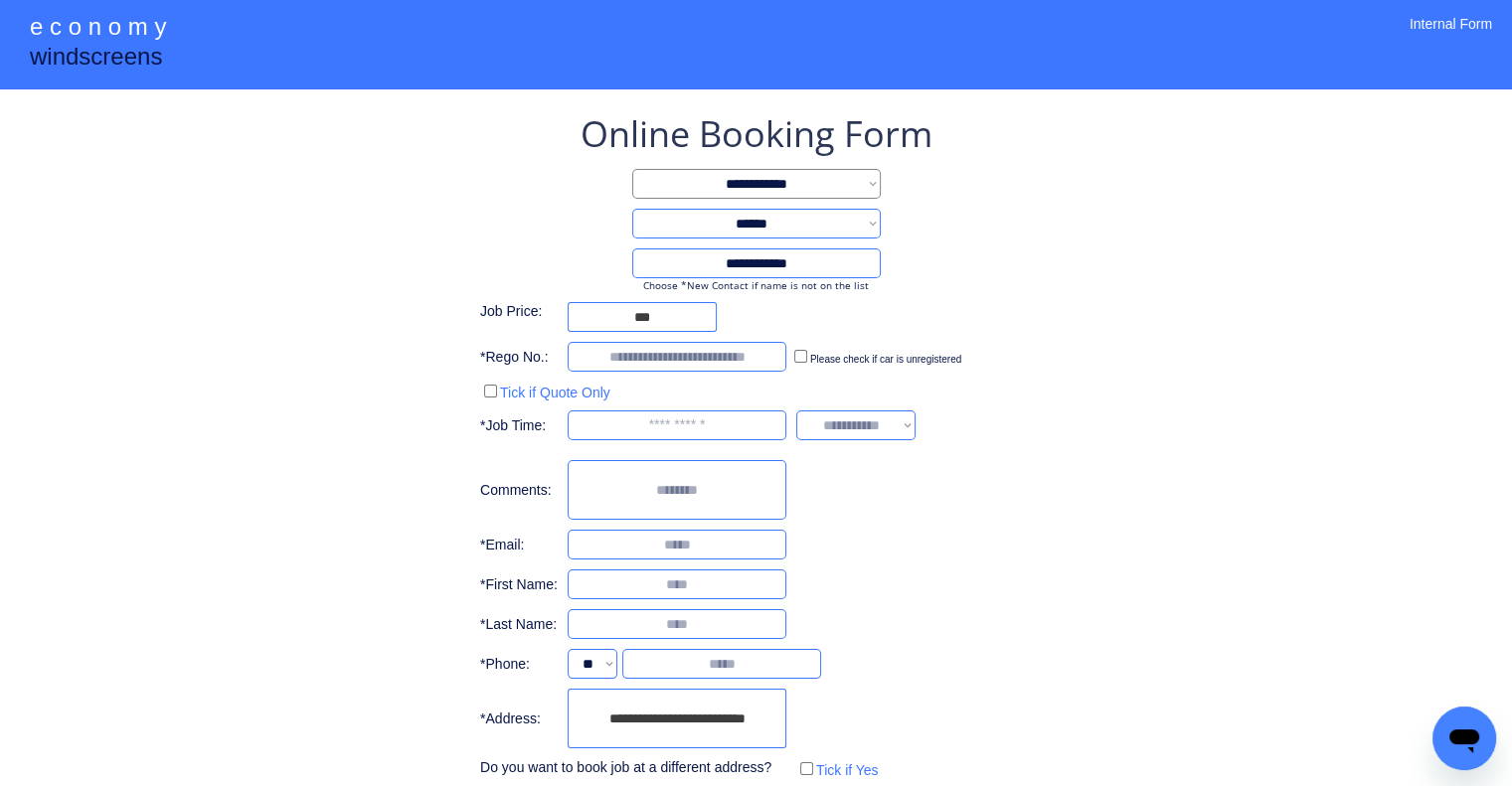 click on "**********" at bounding box center [756, 446] 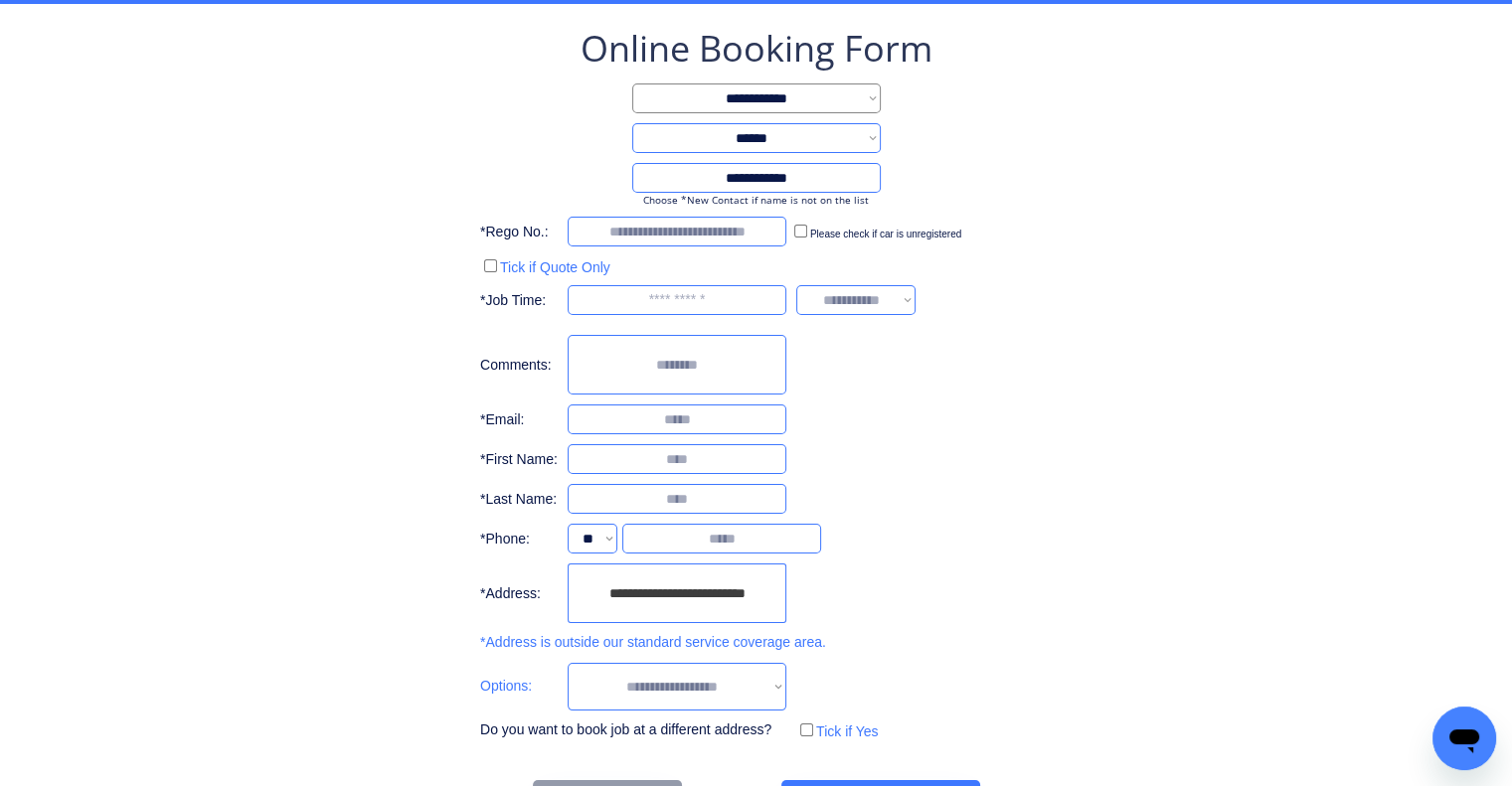 scroll, scrollTop: 153, scrollLeft: 0, axis: vertical 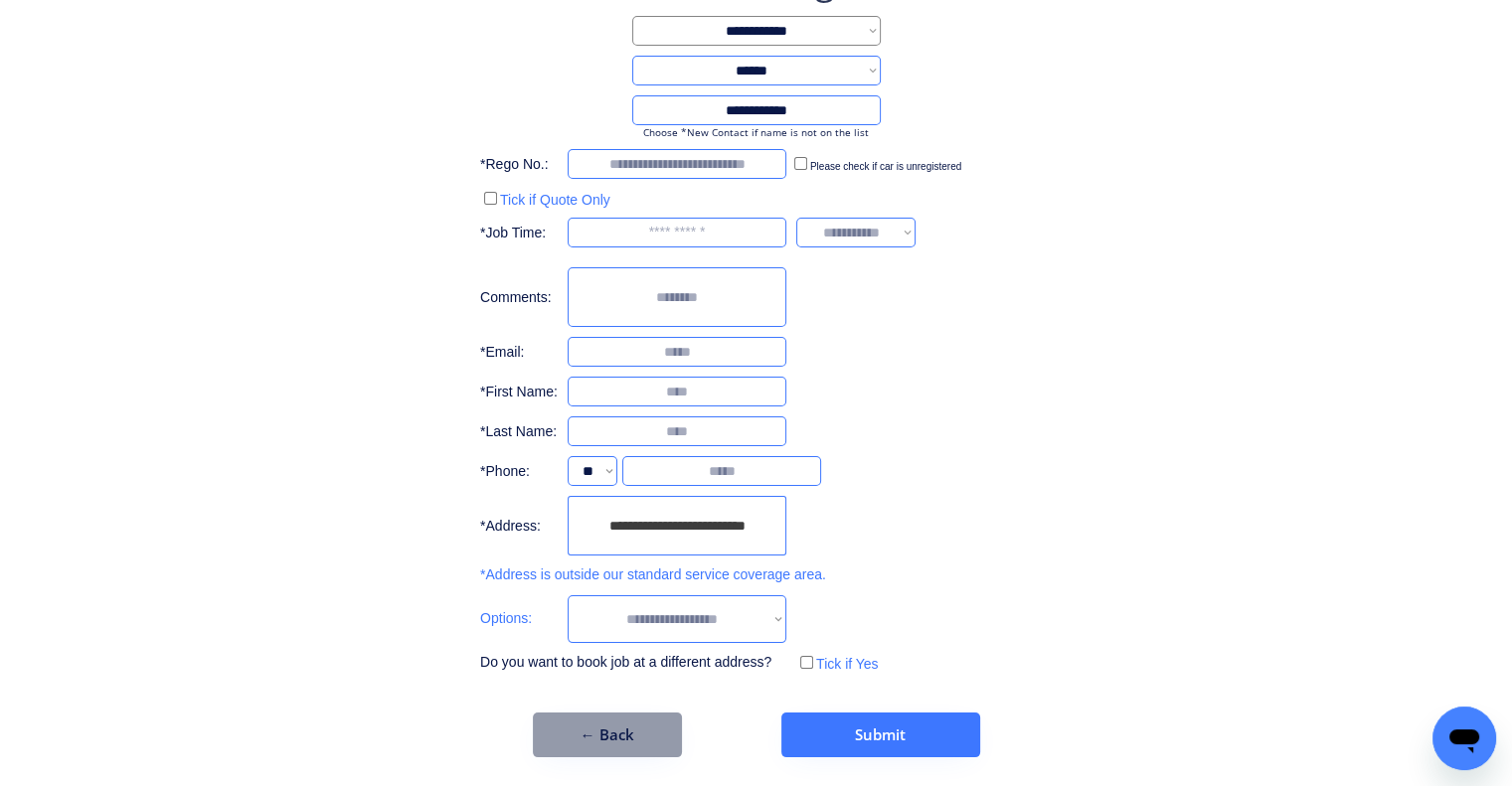 drag, startPoint x: 689, startPoint y: 612, endPoint x: 702, endPoint y: 616, distance: 13.601471 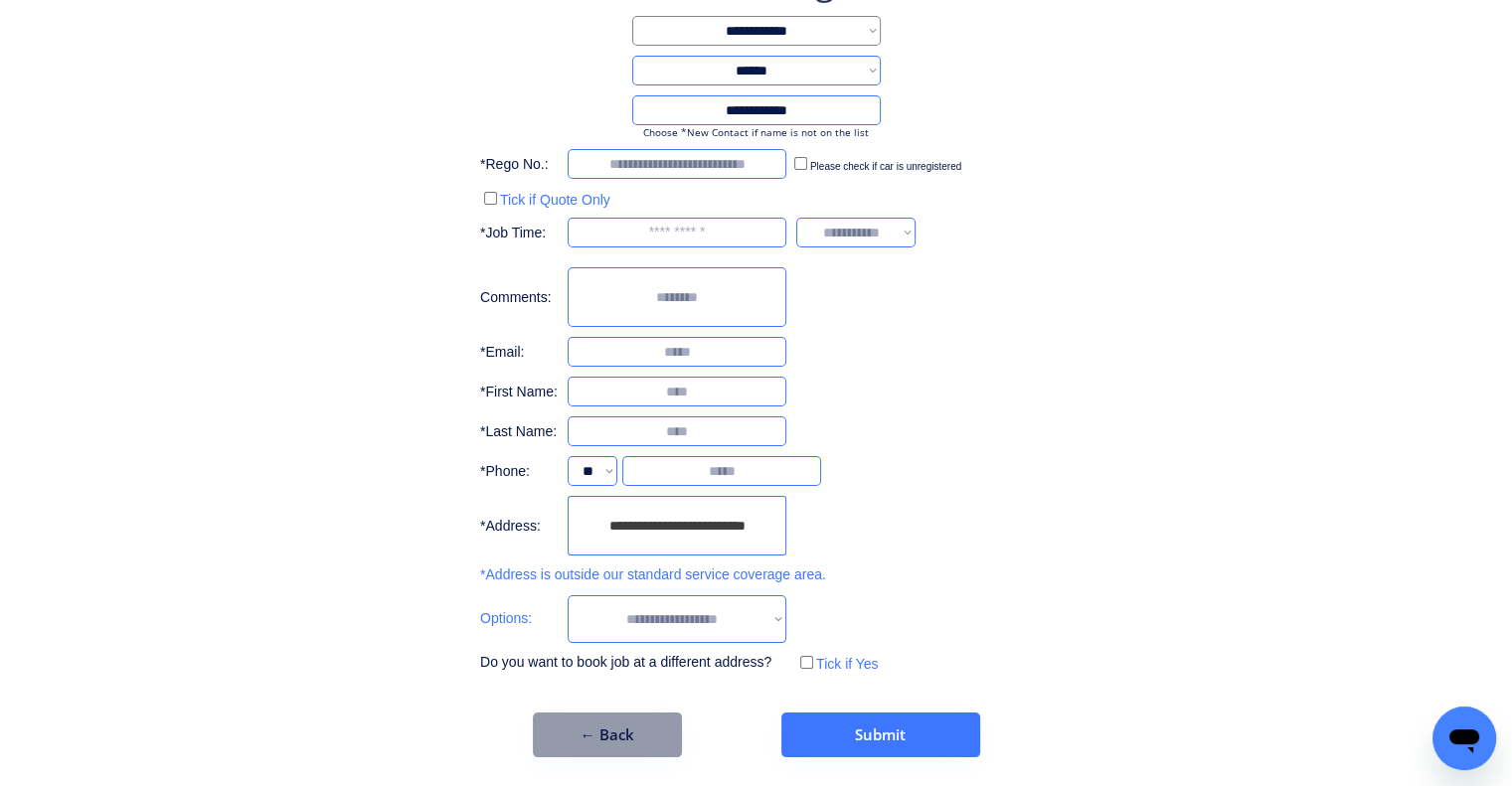 click on "**********" at bounding box center (677, 619) 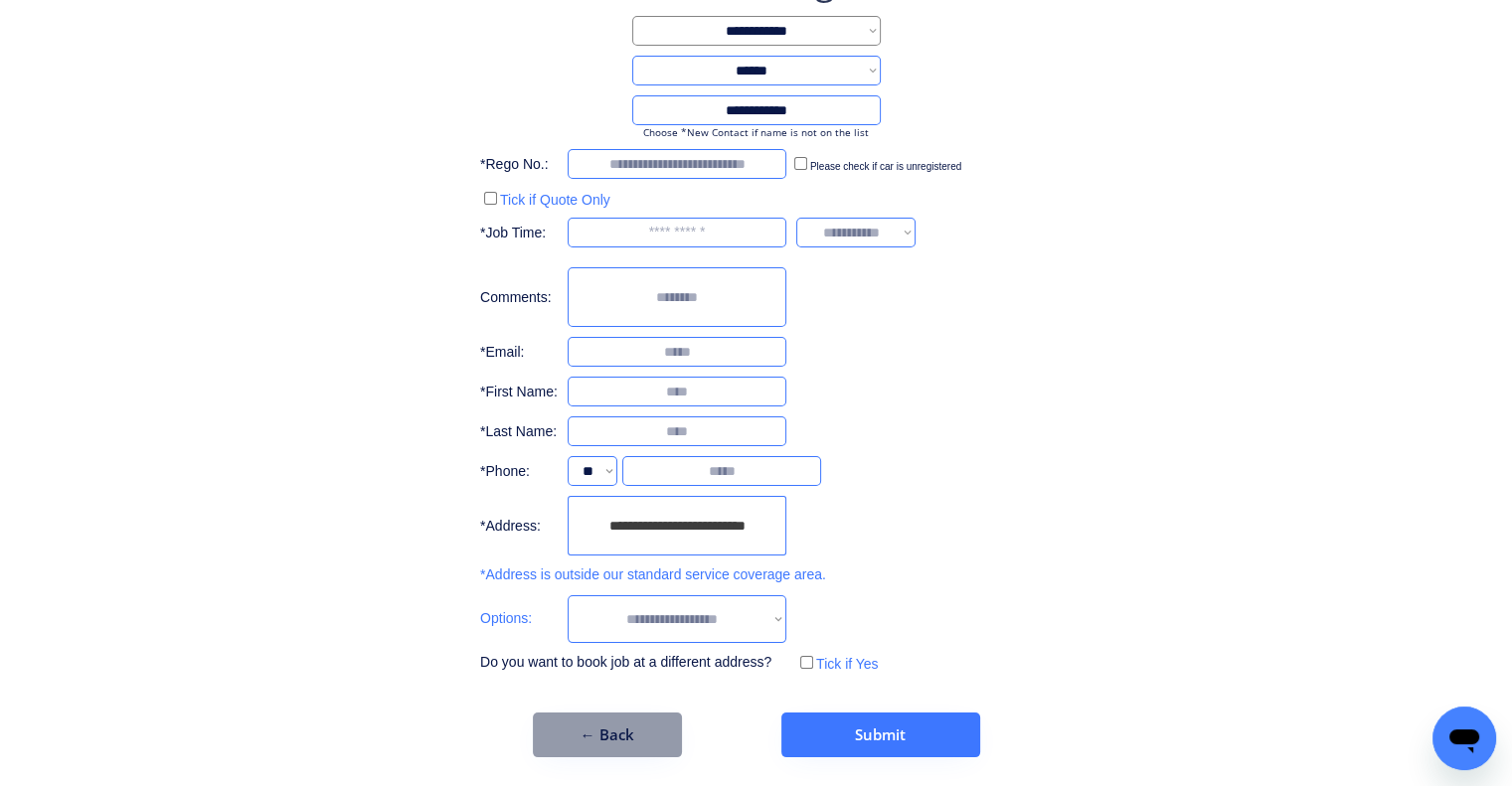 click on "**********" at bounding box center [677, 619] 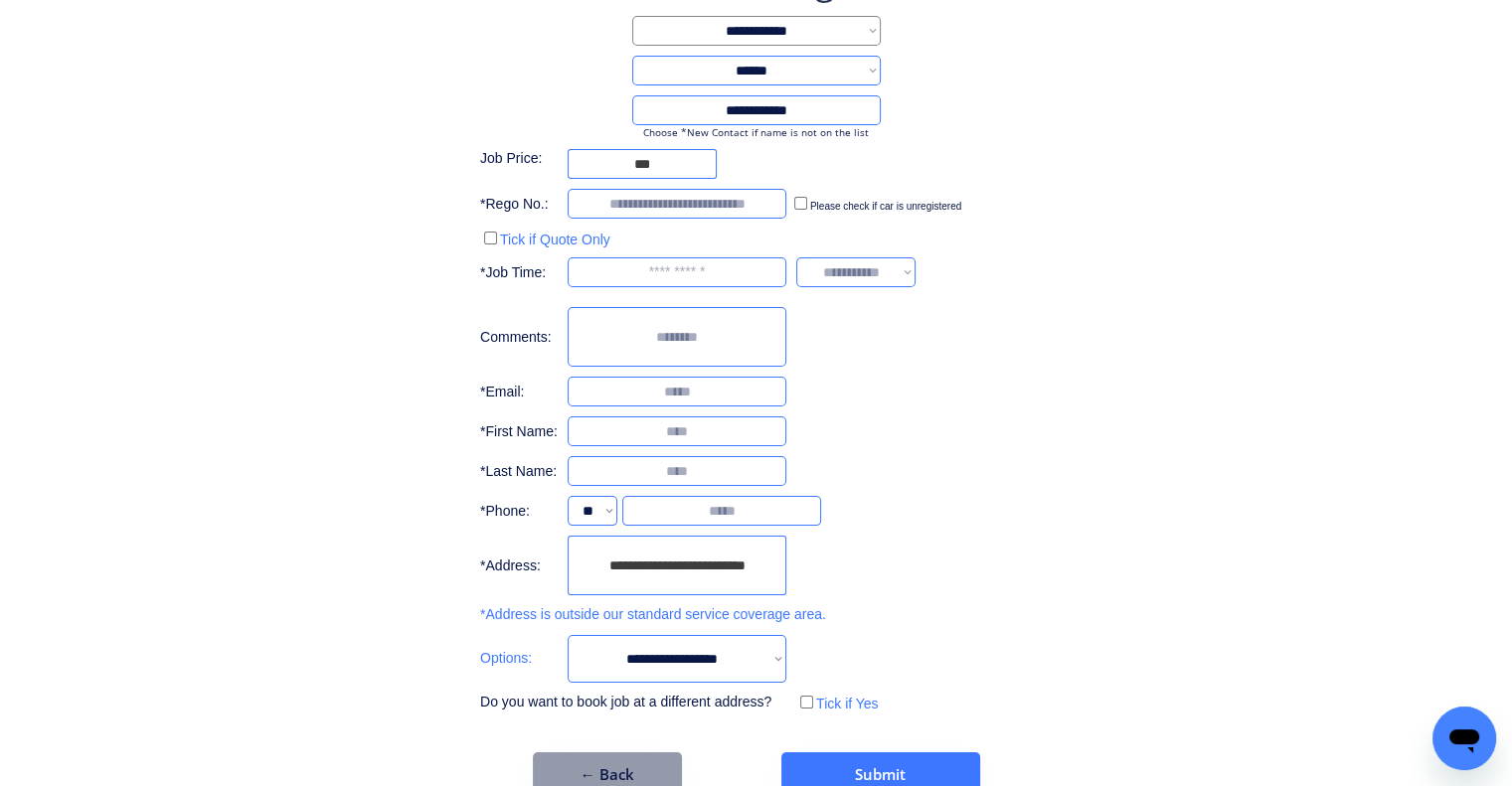 click on "**********" at bounding box center (756, 337) 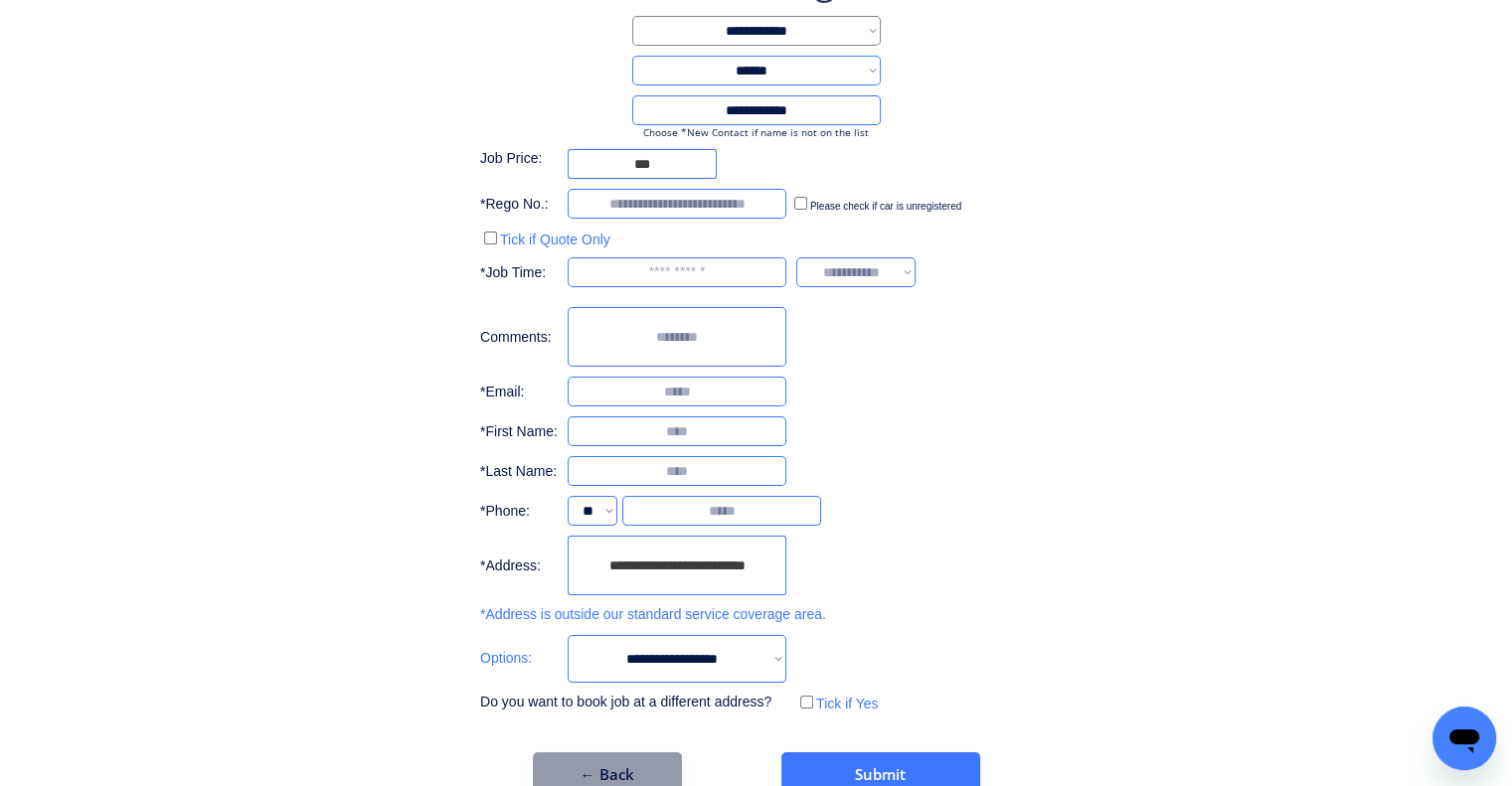 click on "**********" at bounding box center [677, 659] 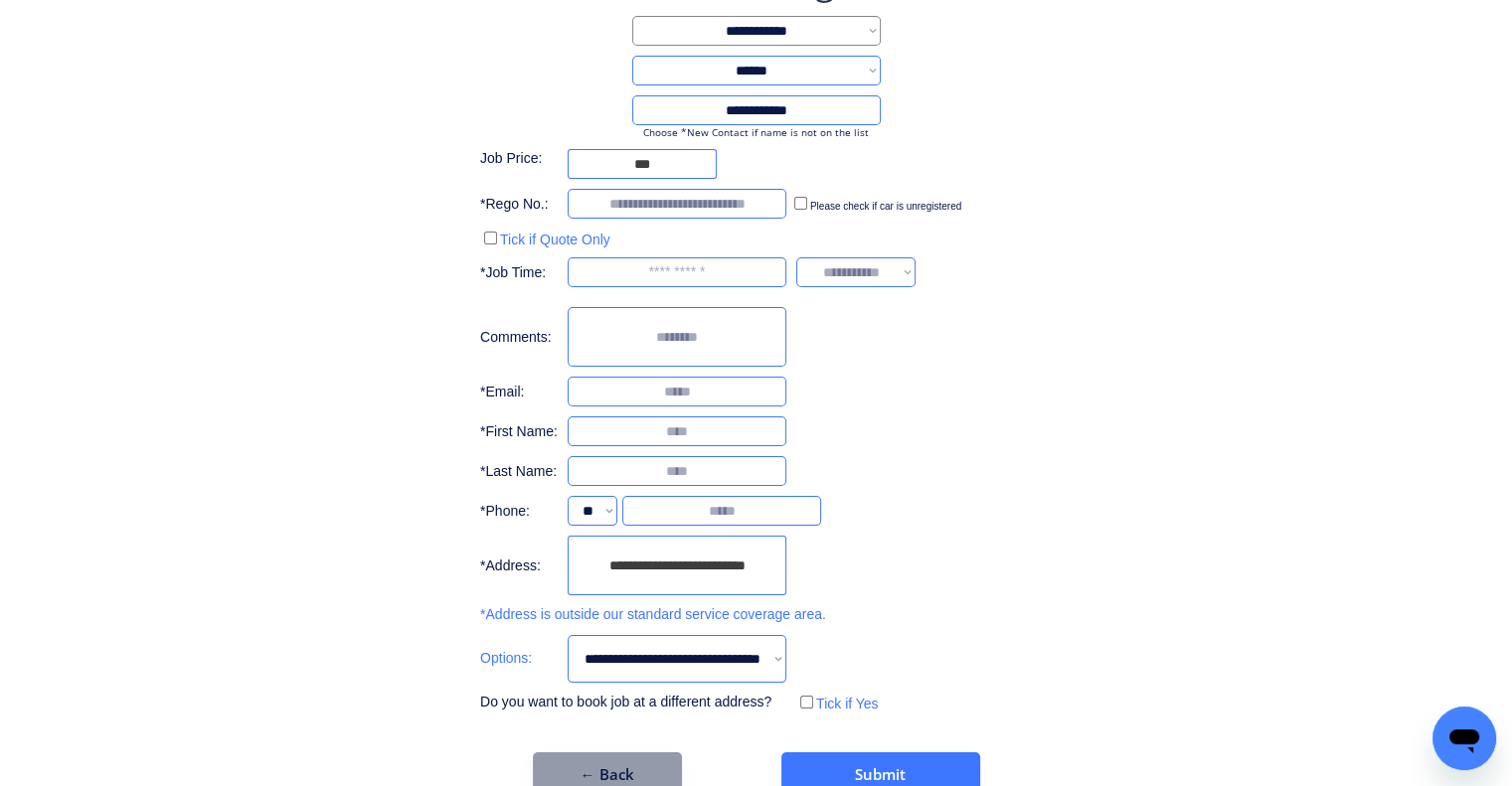click on "**********" at bounding box center (677, 659) 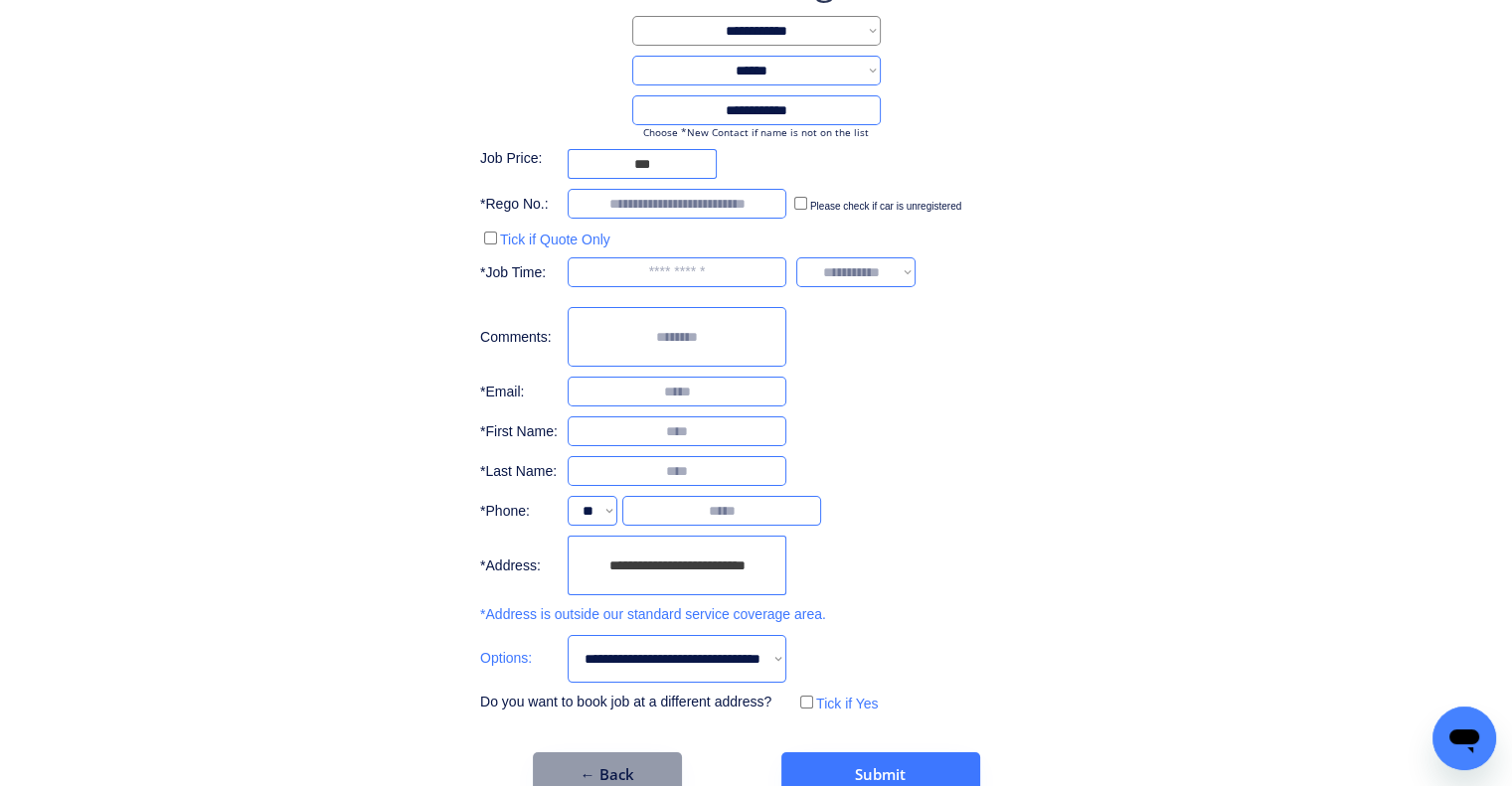 drag, startPoint x: 1004, startPoint y: 449, endPoint x: 881, endPoint y: 16, distance: 450.1311 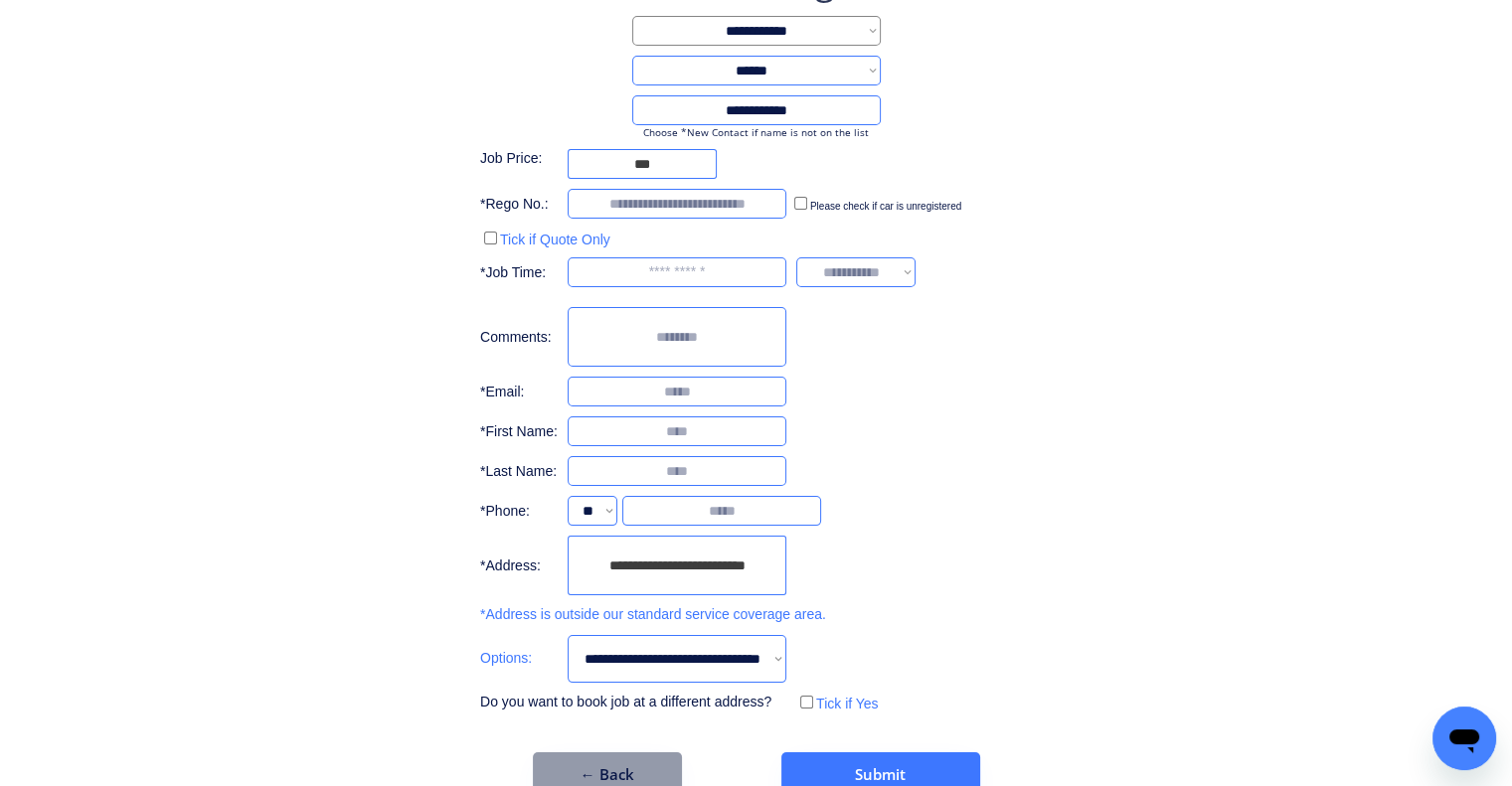 click on "**********" at bounding box center [756, 377] 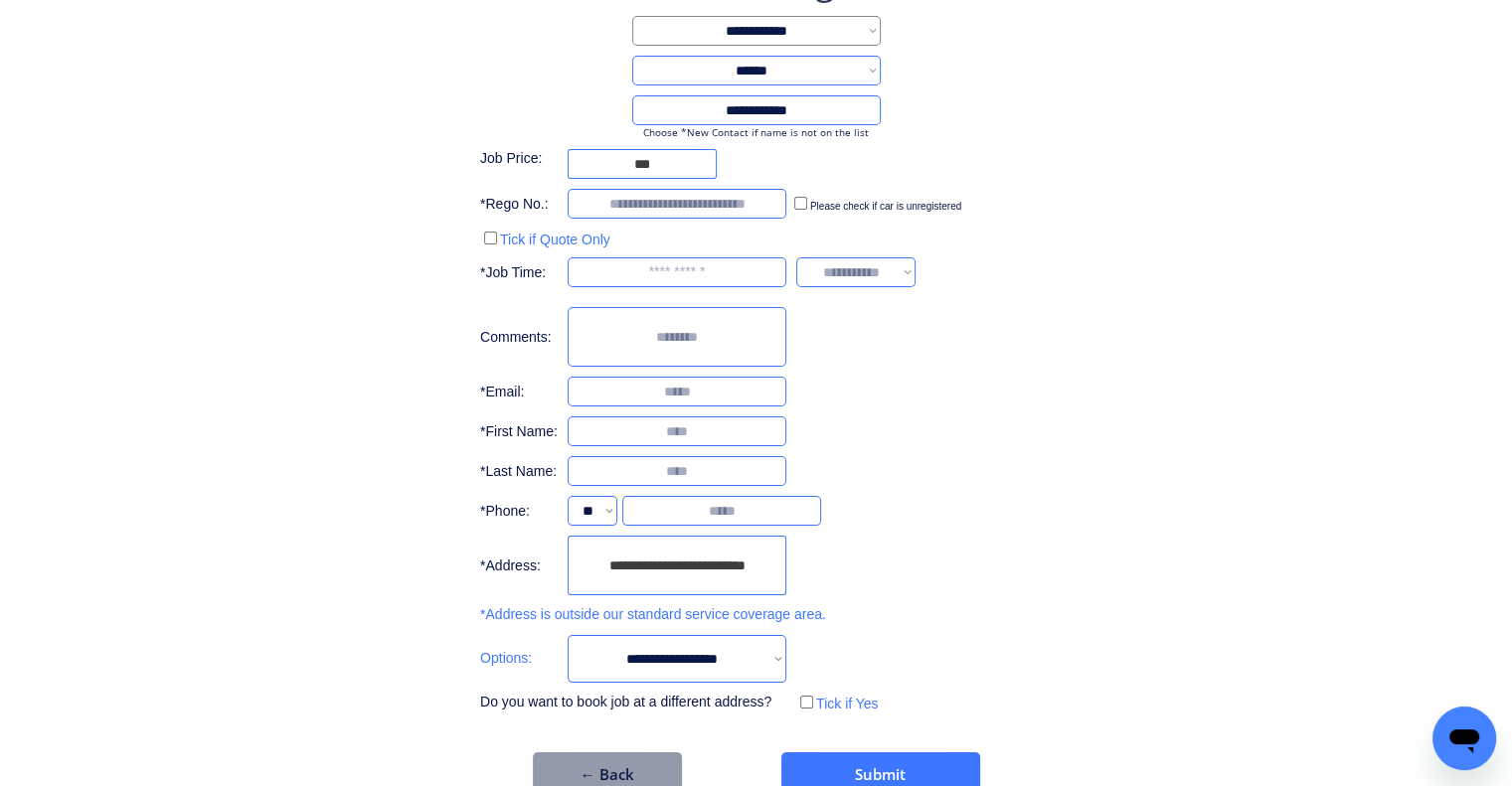 click on "**********" at bounding box center (677, 659) 